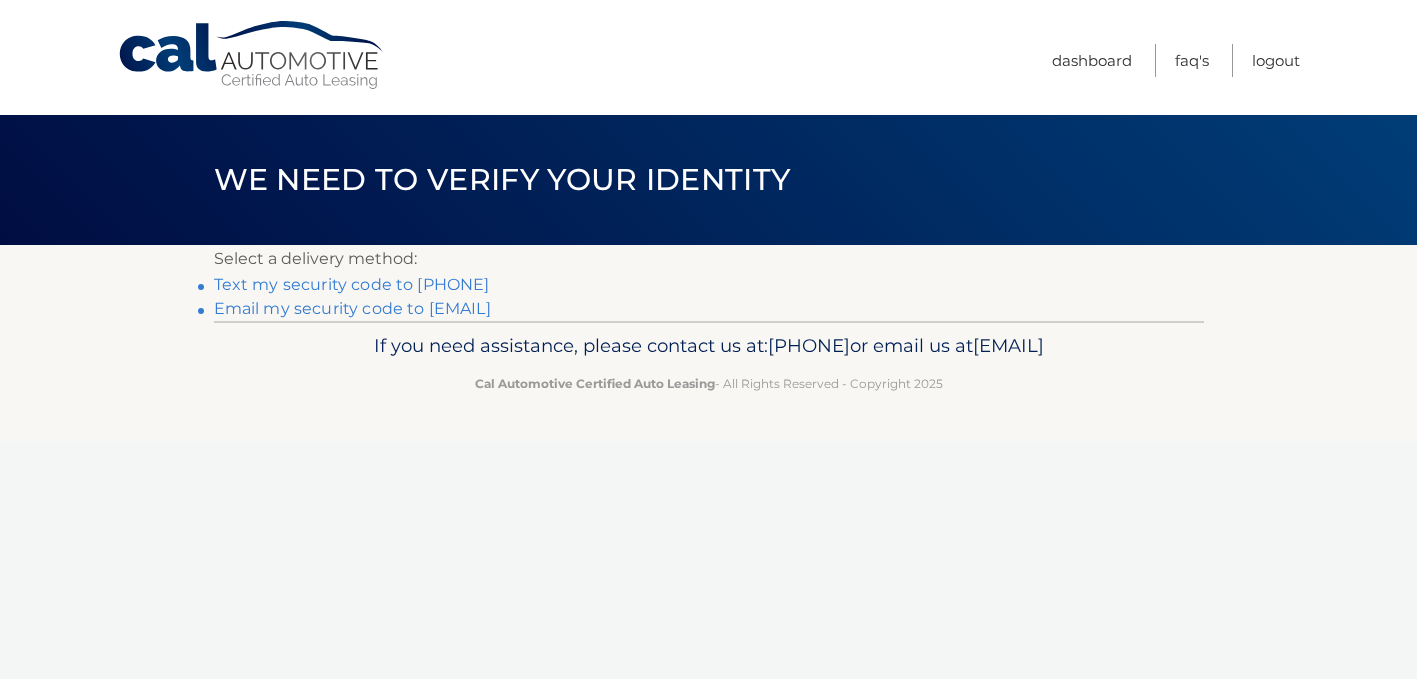 scroll, scrollTop: 0, scrollLeft: 0, axis: both 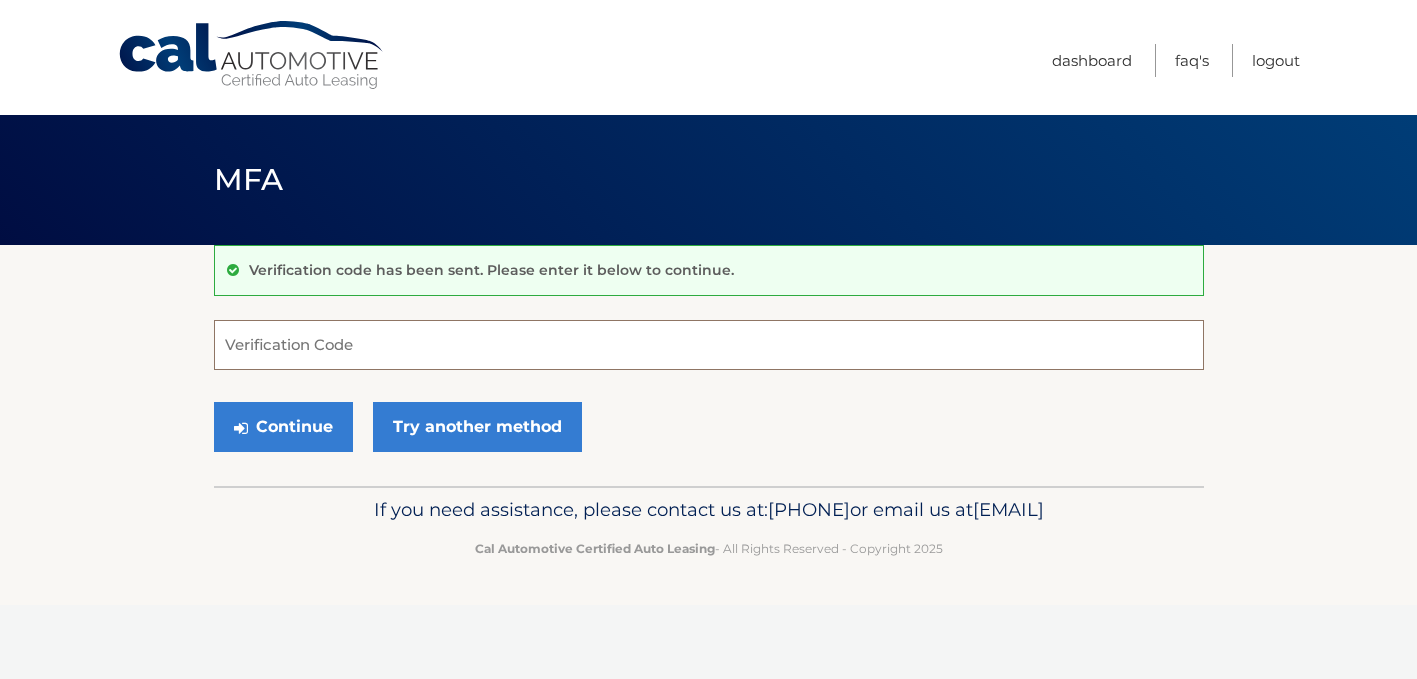 click on "Verification Code" at bounding box center [709, 345] 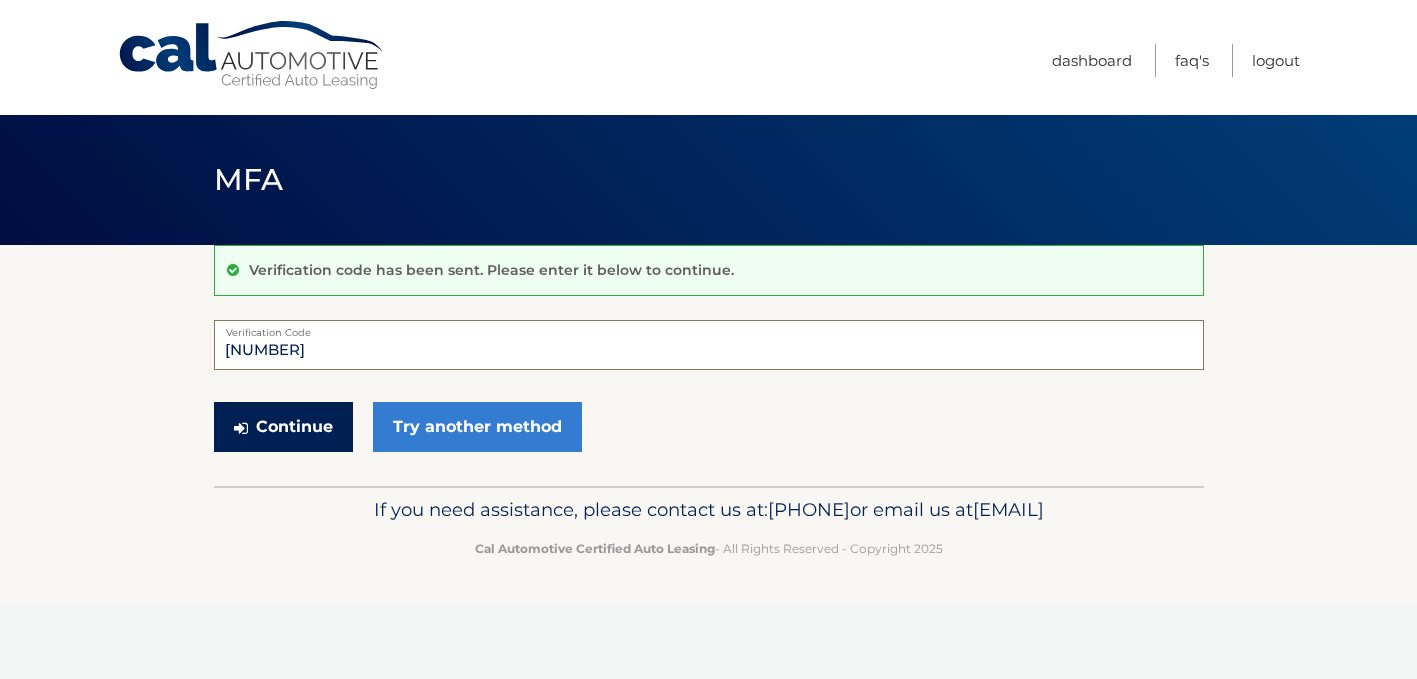 type on "401709" 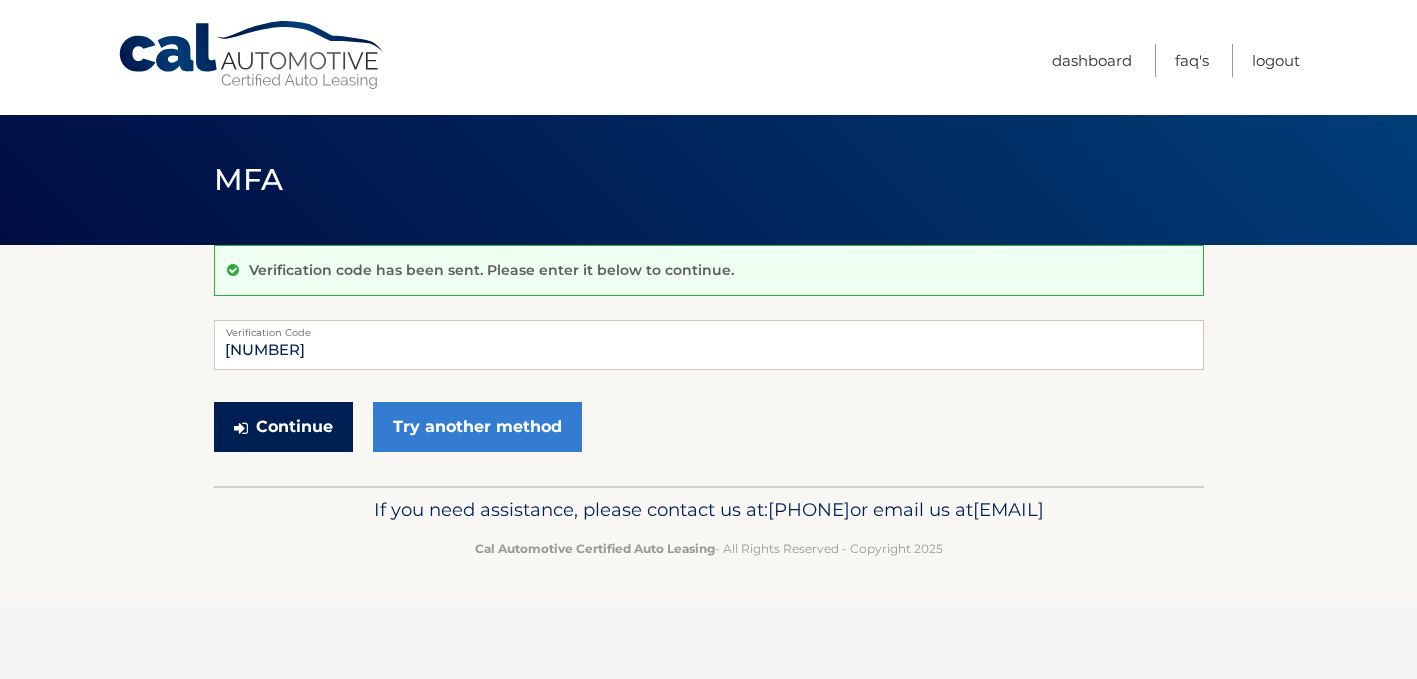 click on "Continue" at bounding box center [283, 427] 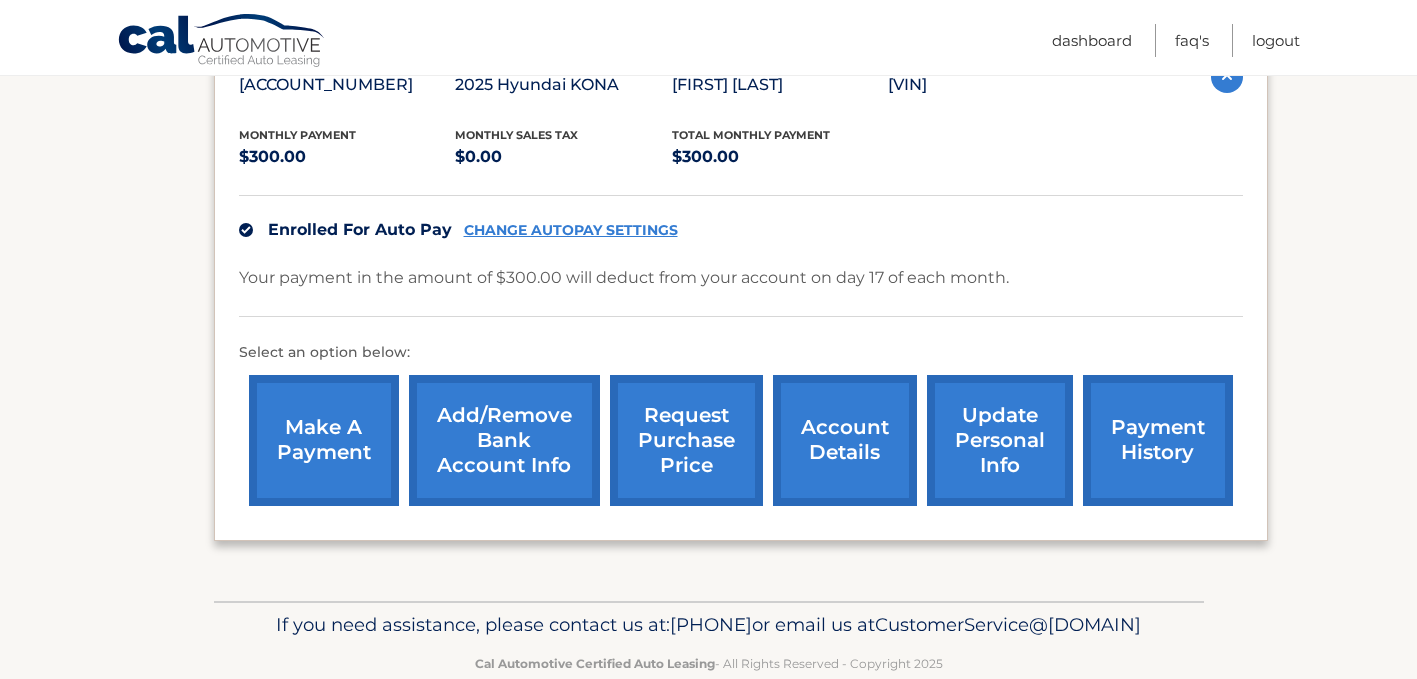 scroll, scrollTop: 457, scrollLeft: 0, axis: vertical 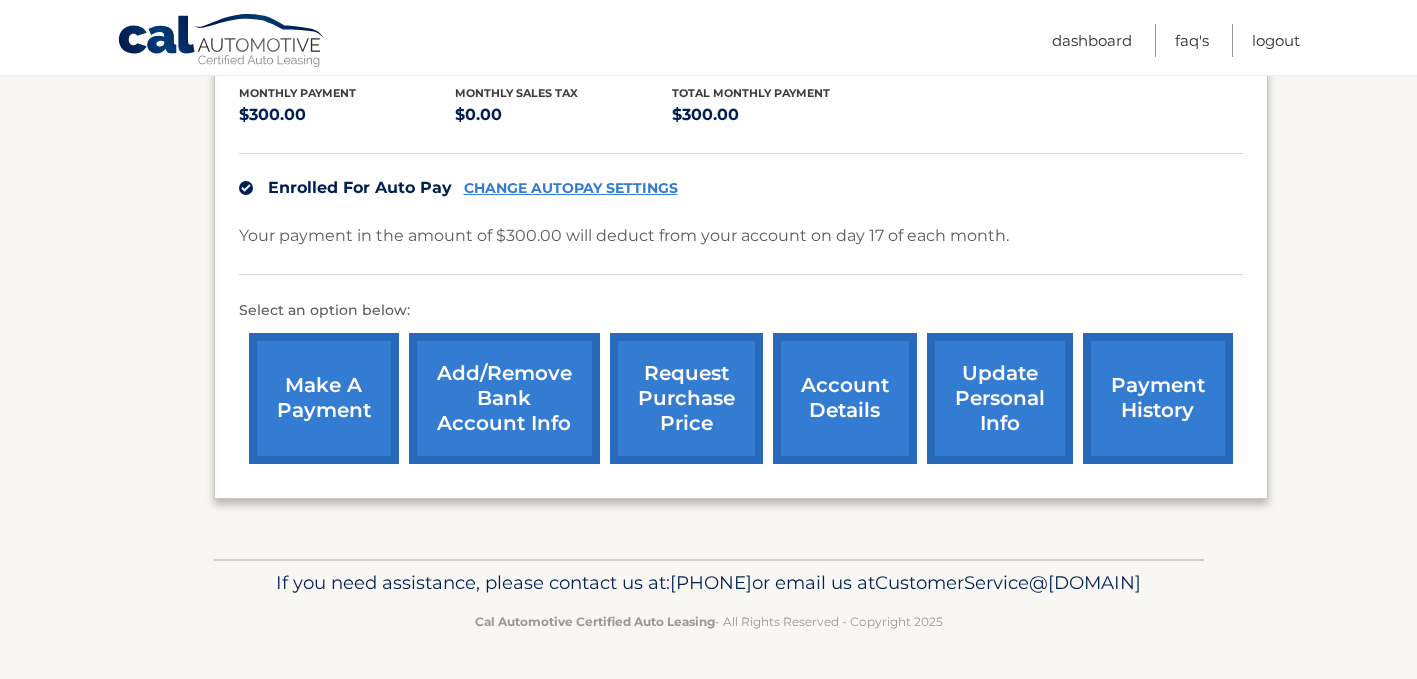 click on "update personal info" at bounding box center (1000, 398) 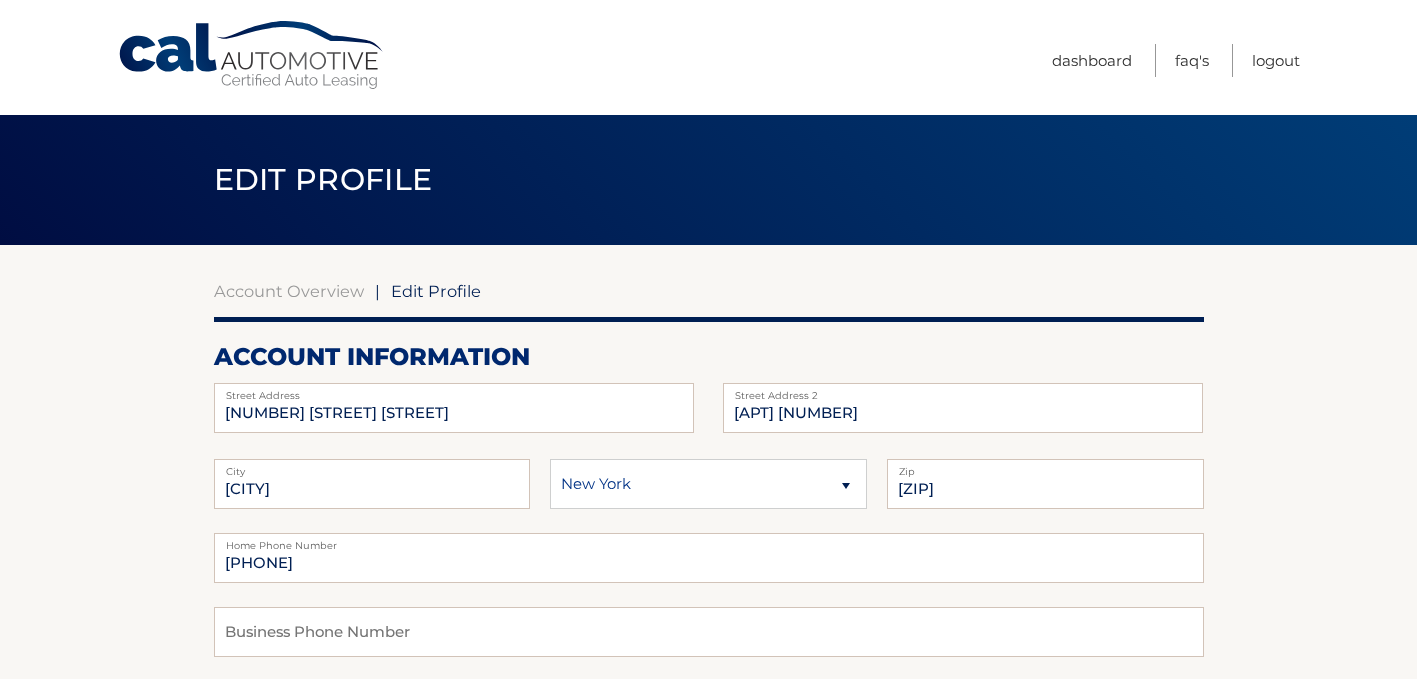 scroll, scrollTop: 0, scrollLeft: 0, axis: both 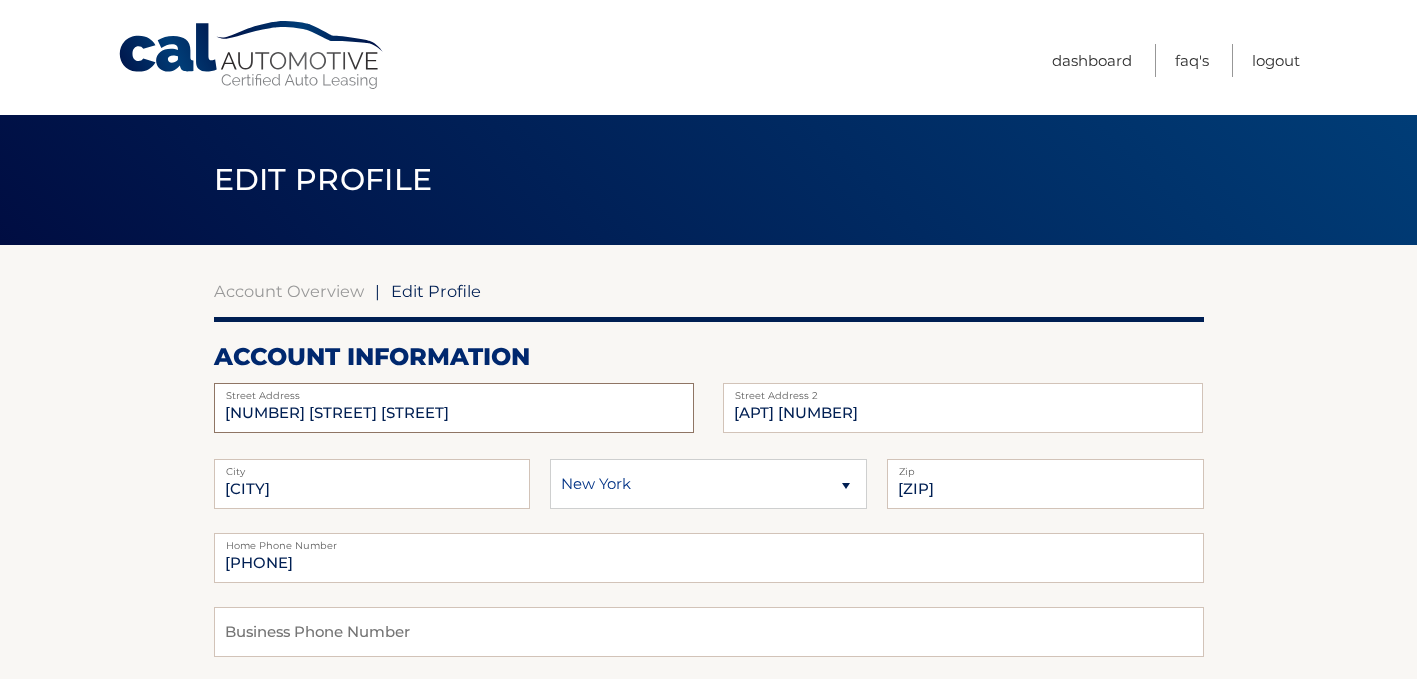 click on "[NUMBER] [STREET] [STREET]" at bounding box center (454, 408) 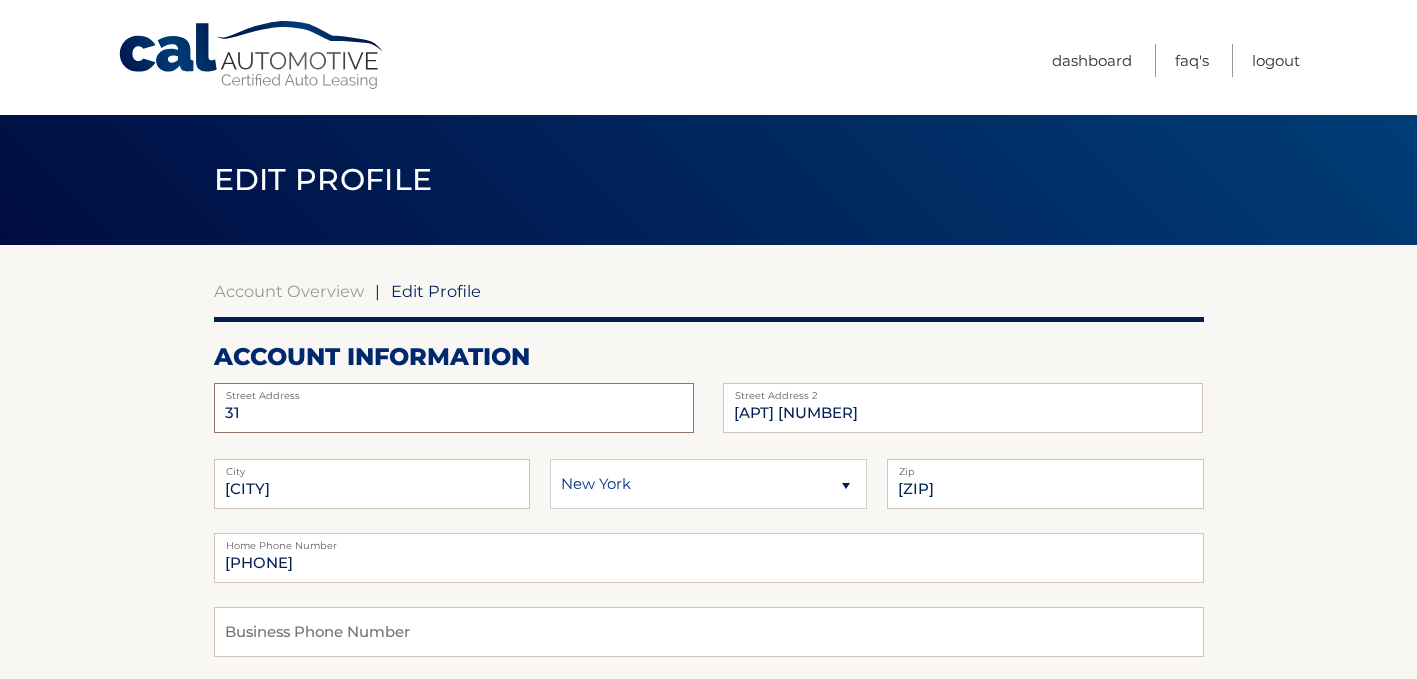 type on "3" 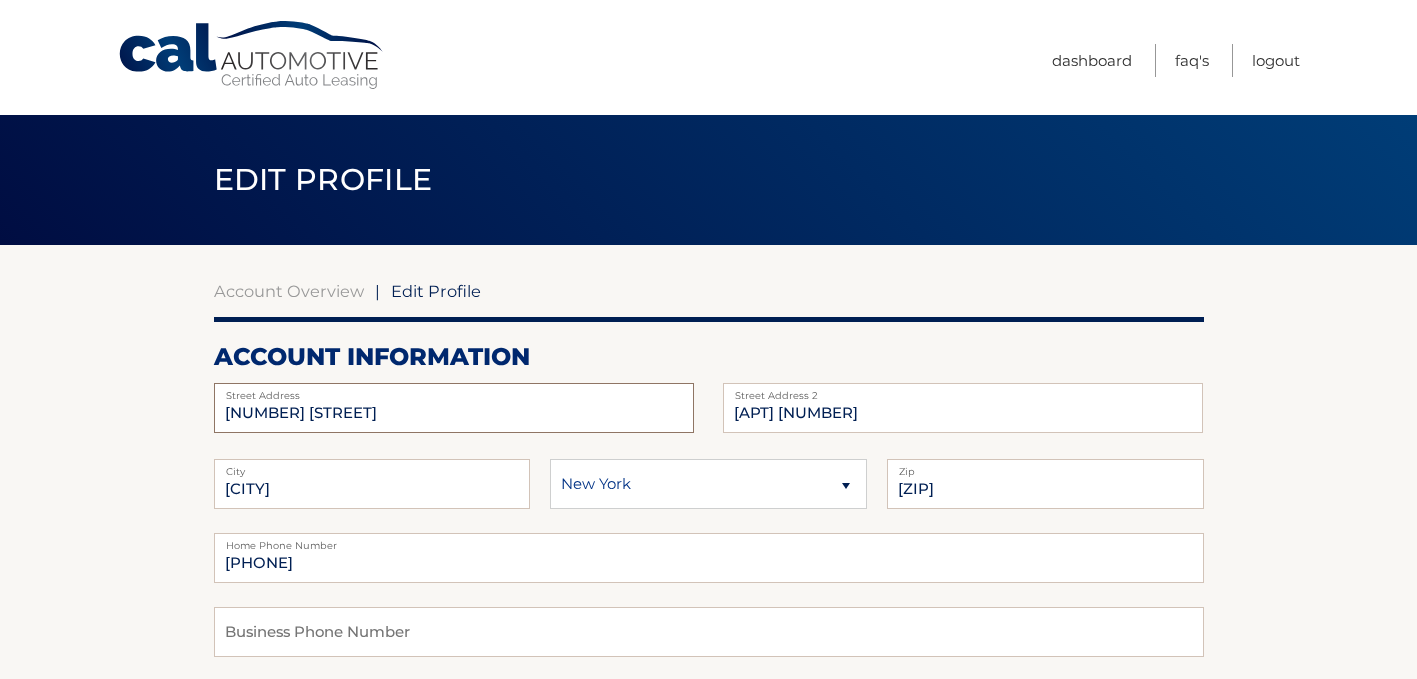 type on "[NUMBER] [STREET]" 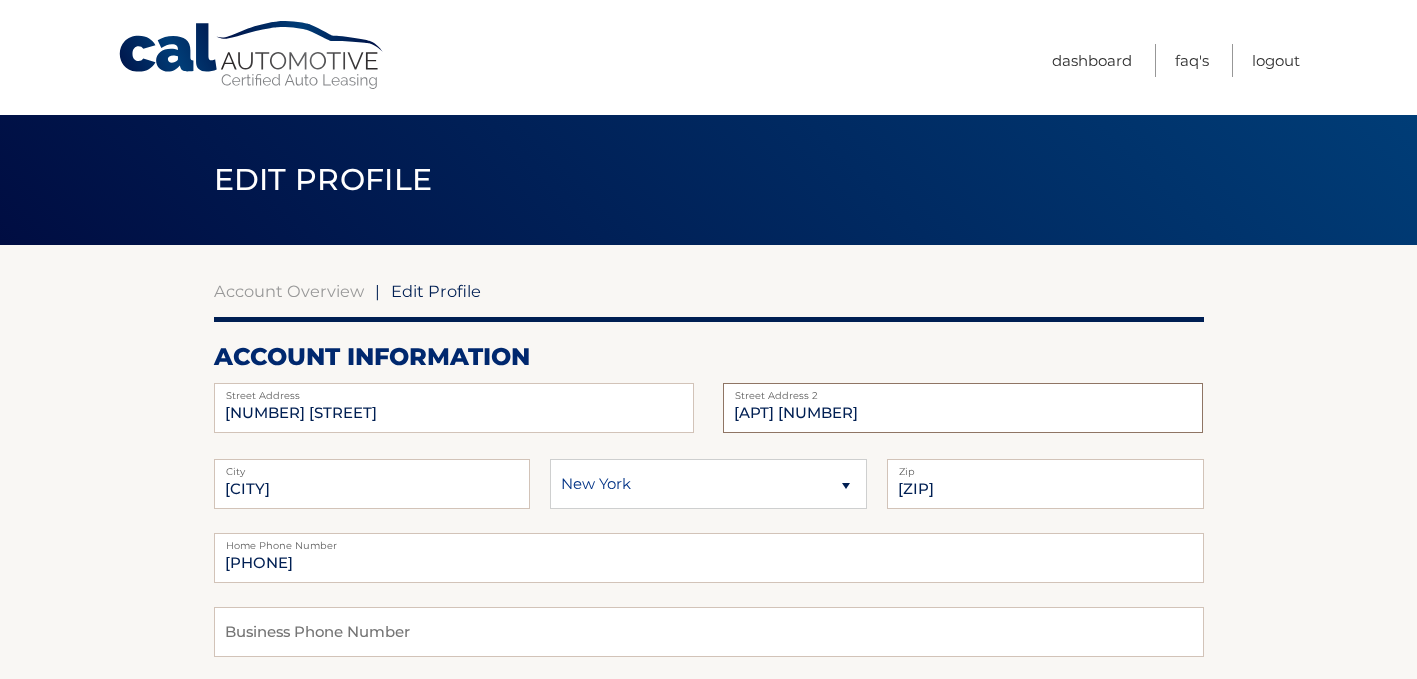 click on "[APT] [NUMBER]" at bounding box center [963, 408] 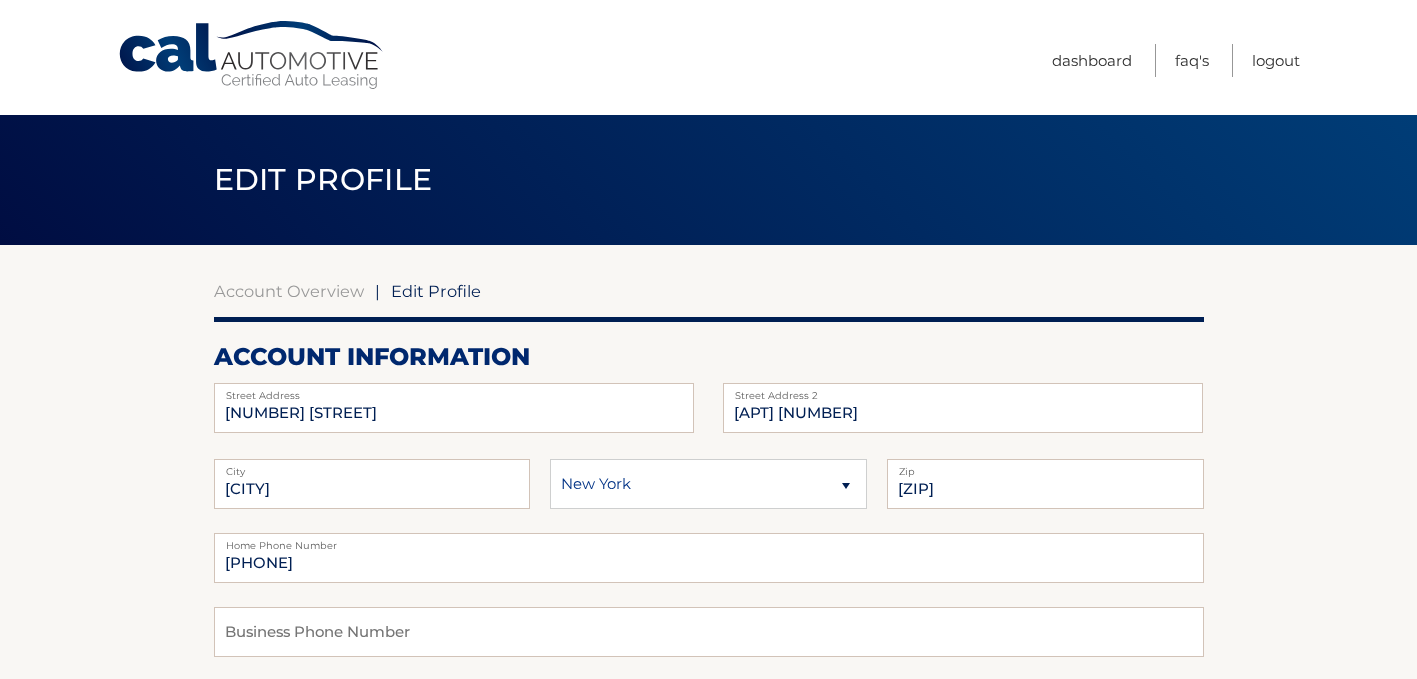 click on "1 Park Pt
Street Address
APT 1021
Street Address 2
BROOKLYN
City
State 11201 Zip Mobile" at bounding box center (709, 606) 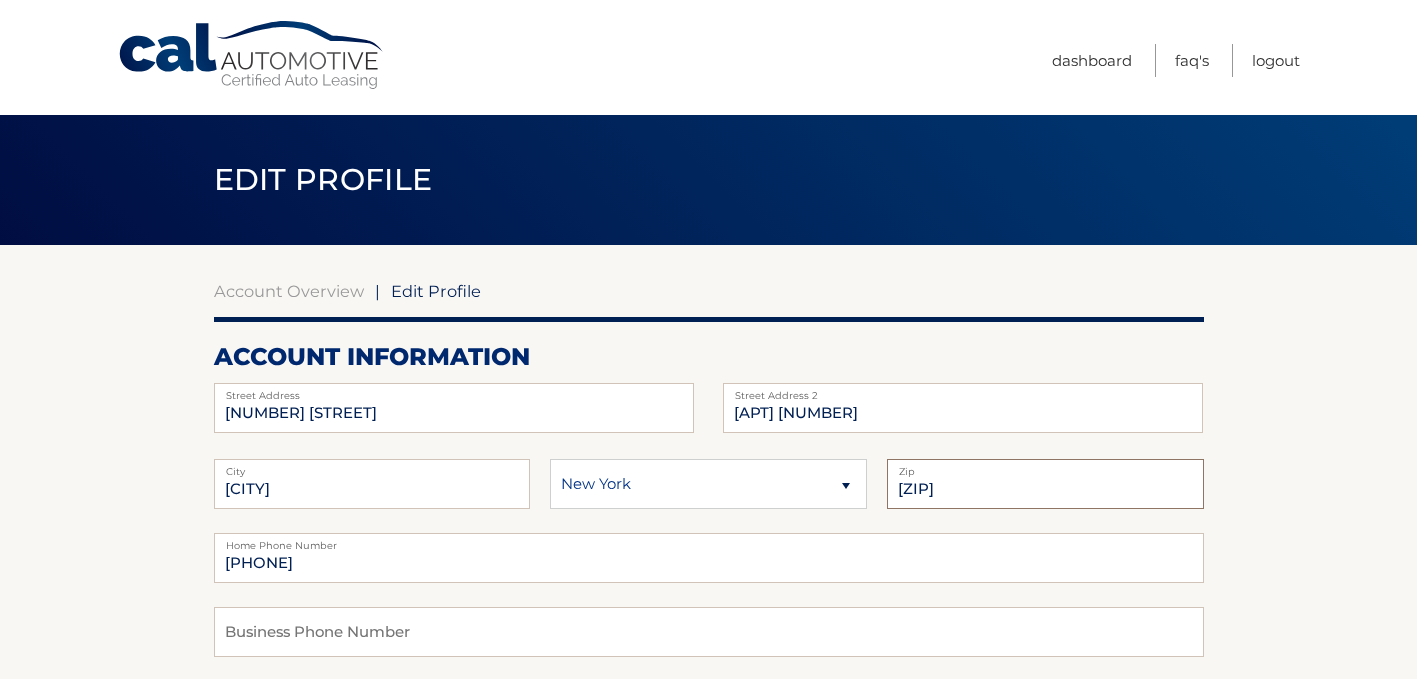 click on "[ZIP]" at bounding box center [1045, 484] 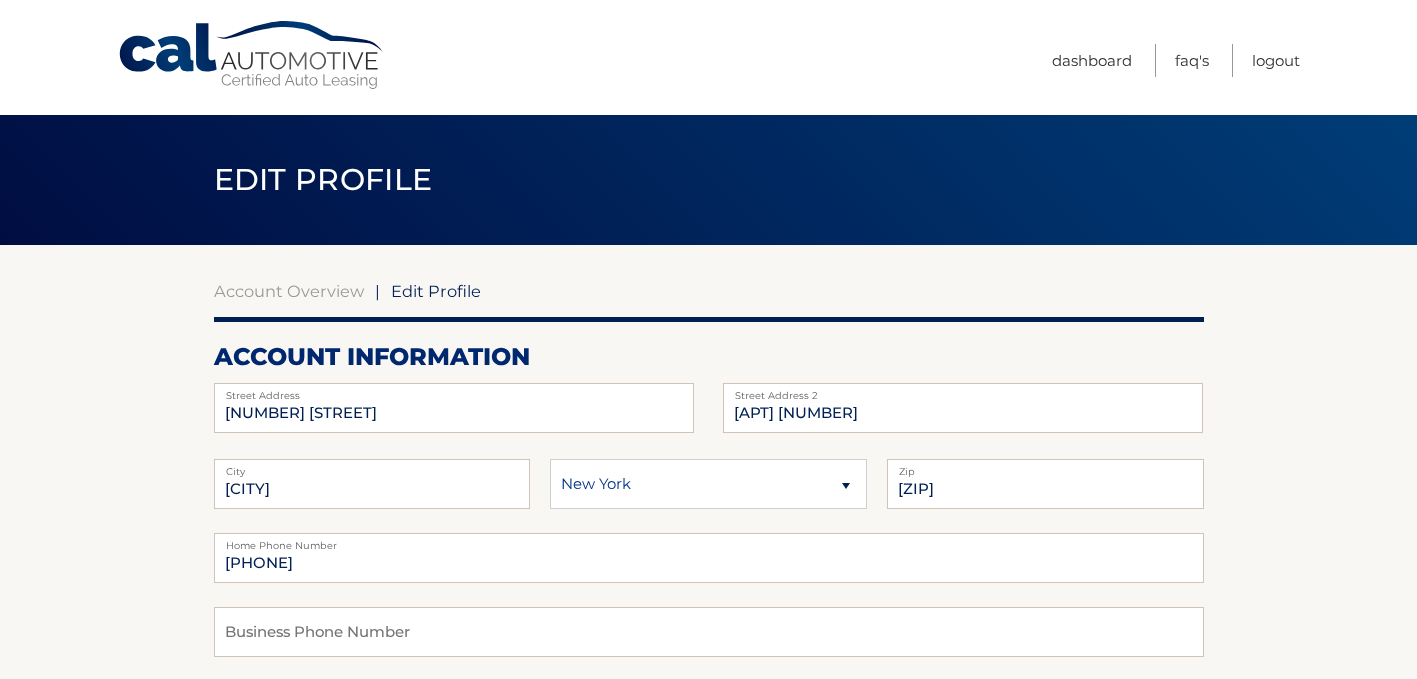 click on "Account Overview
|
Edit Profile
account information
1 Park Pt
Street Address
APT 1021
Street Address 2" at bounding box center [708, 973] 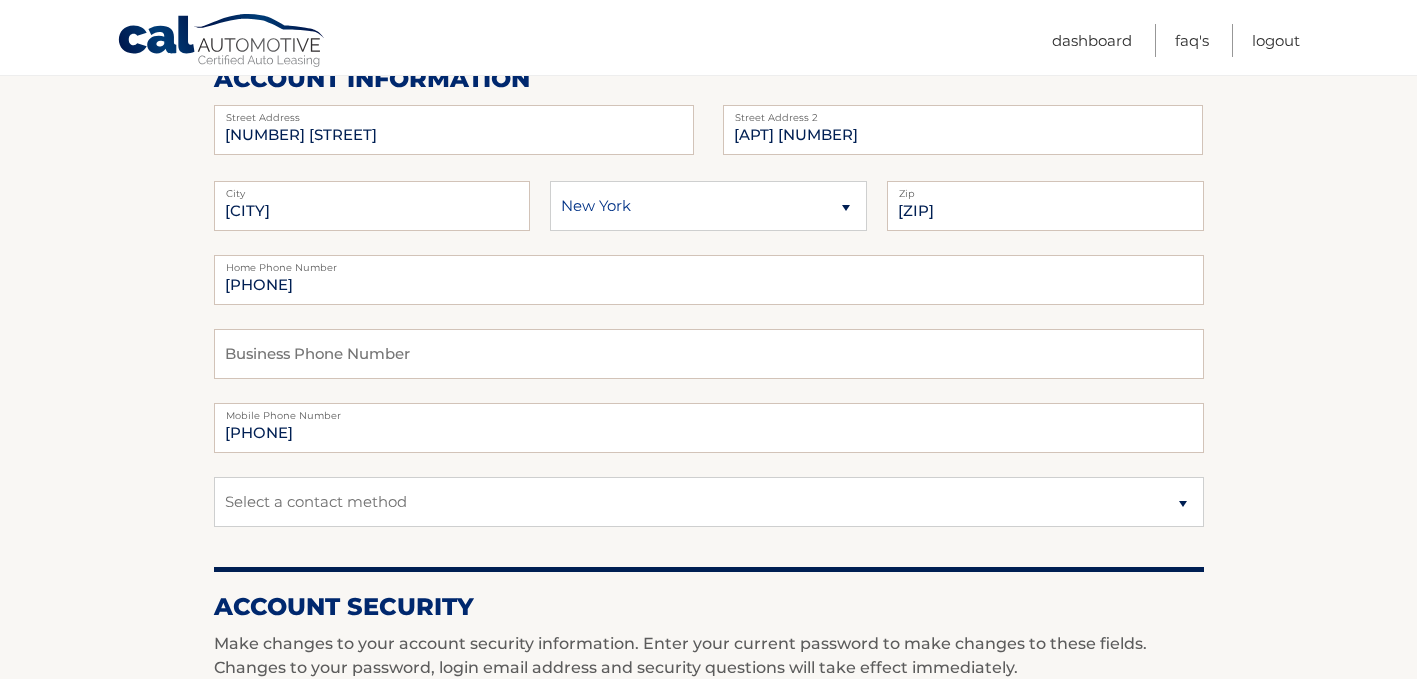 scroll, scrollTop: 276, scrollLeft: 0, axis: vertical 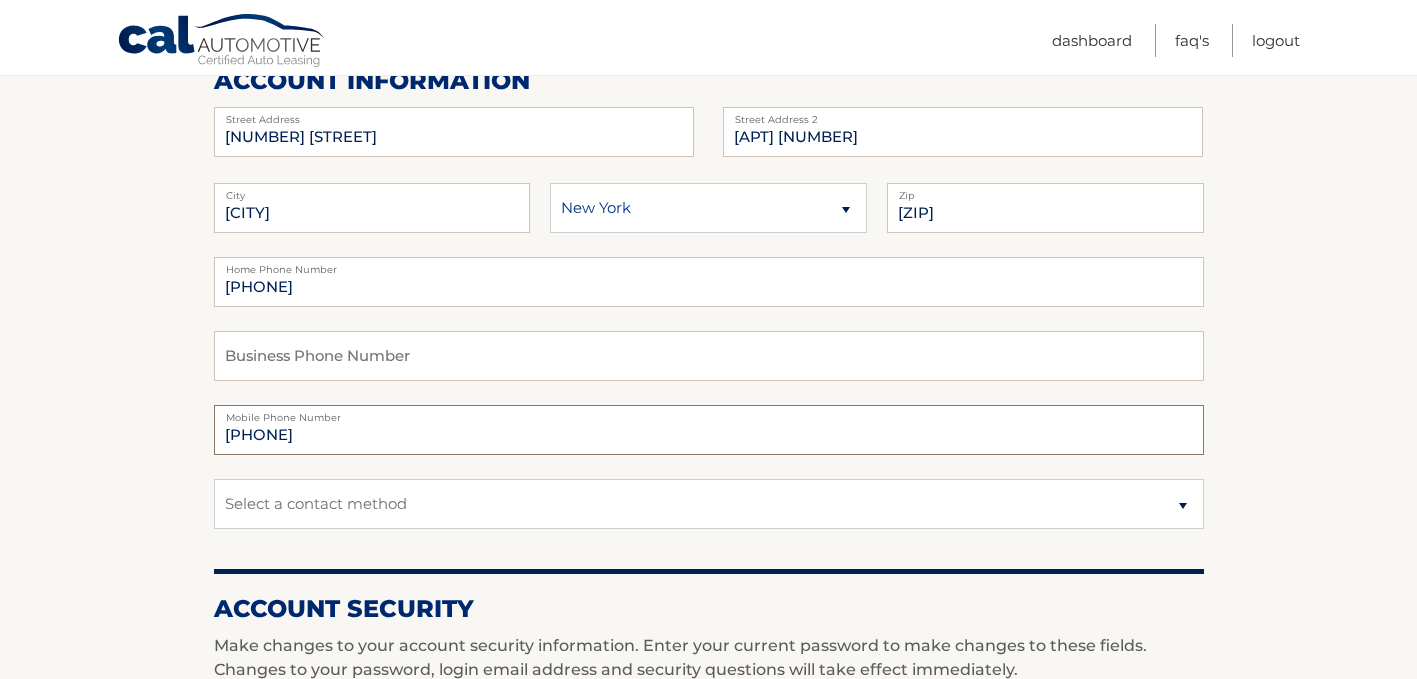 click on "2126736510" at bounding box center [709, 430] 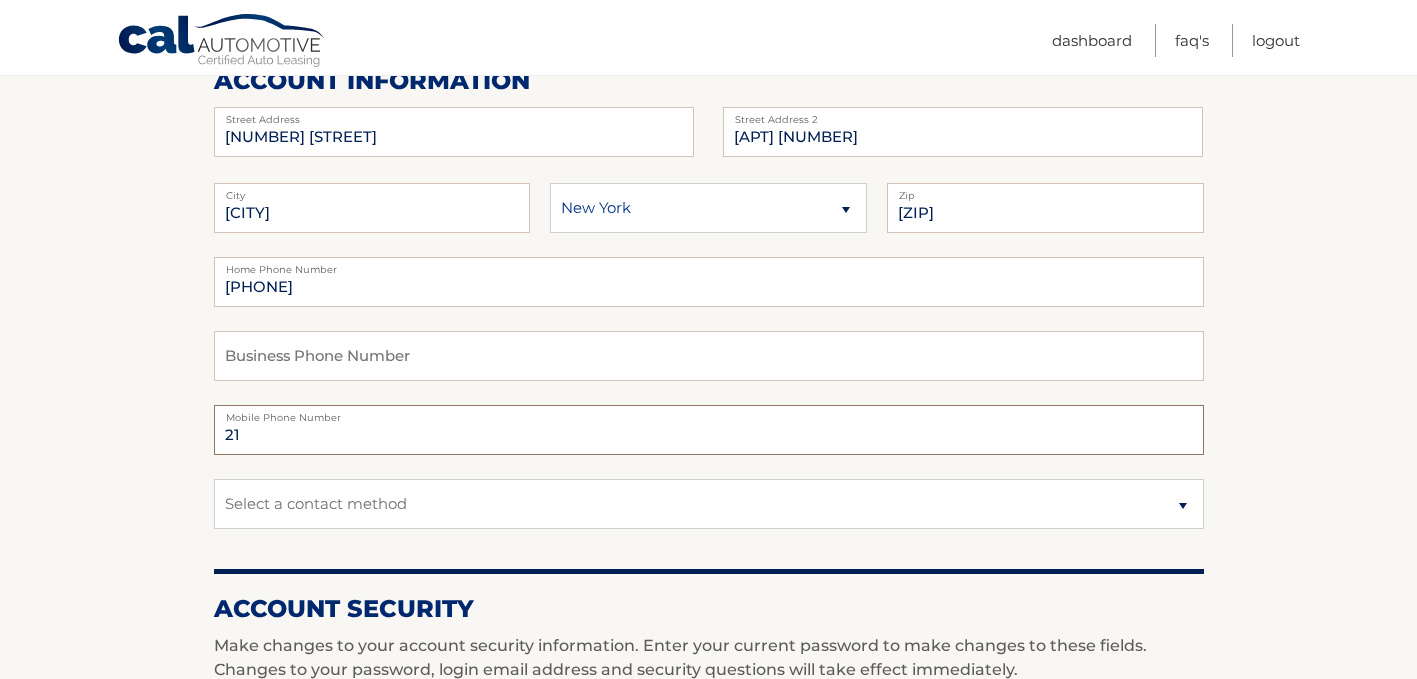 type on "2" 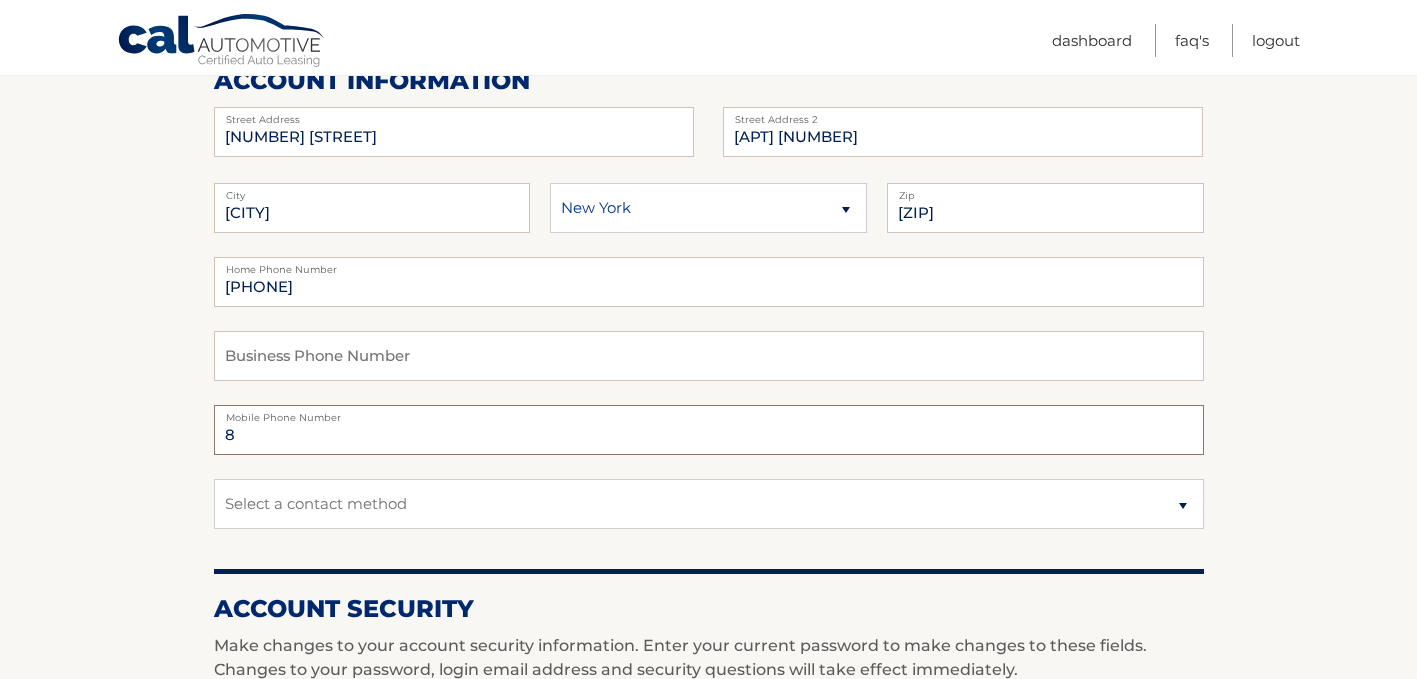 type on "8603248311" 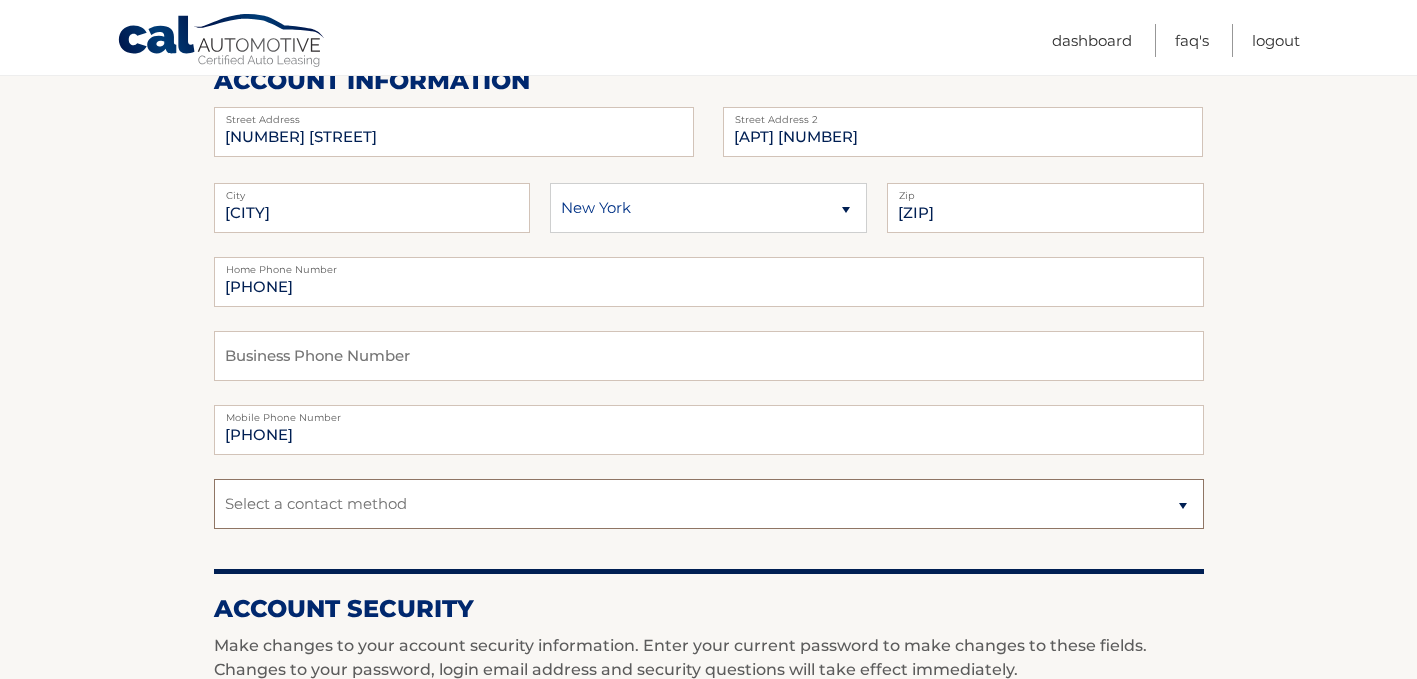 click on "Select a contact method
Mobile
Home" at bounding box center [709, 504] 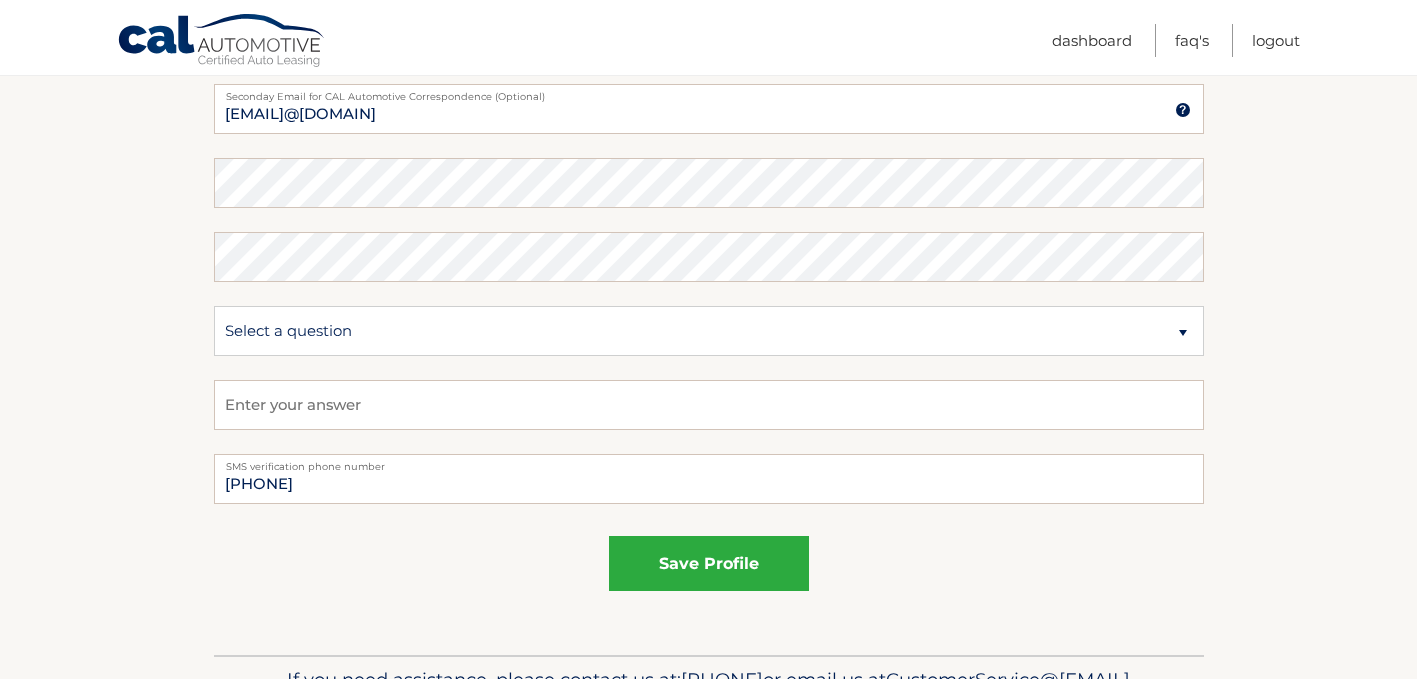 scroll, scrollTop: 1049, scrollLeft: 0, axis: vertical 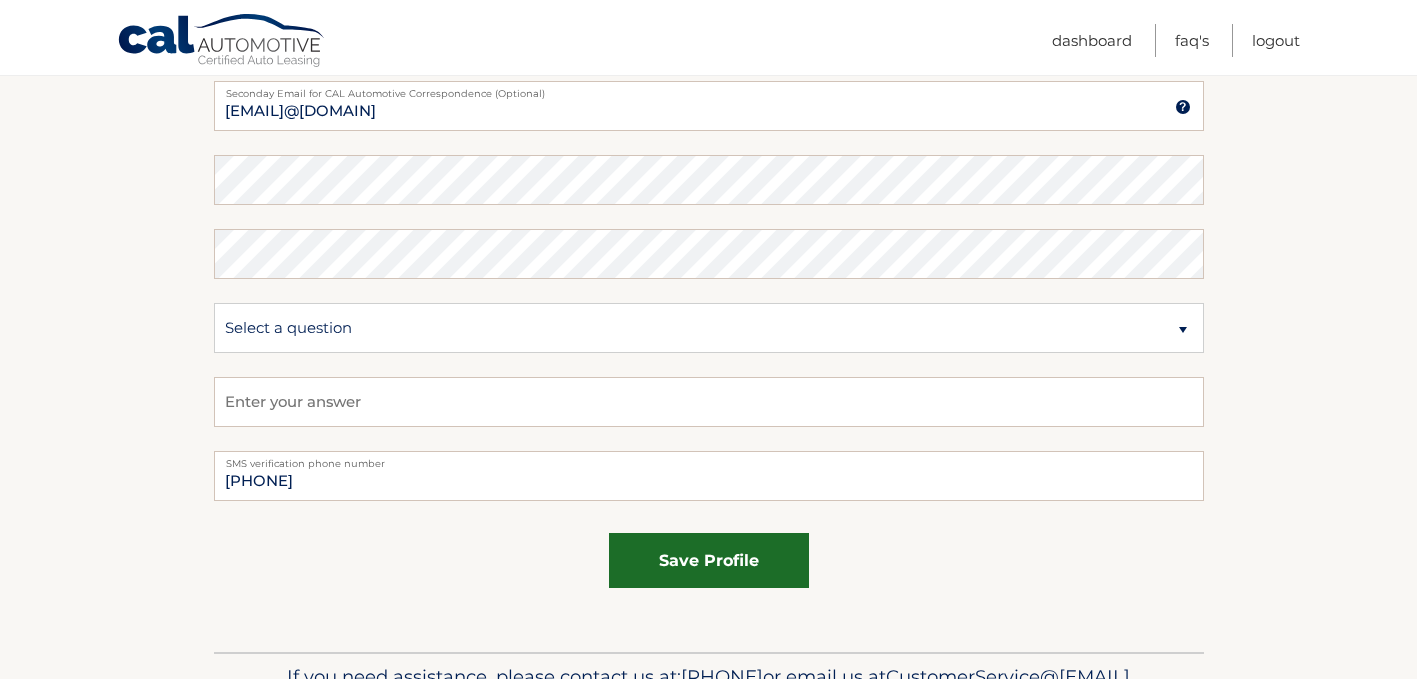 click on "save profile" at bounding box center (709, 560) 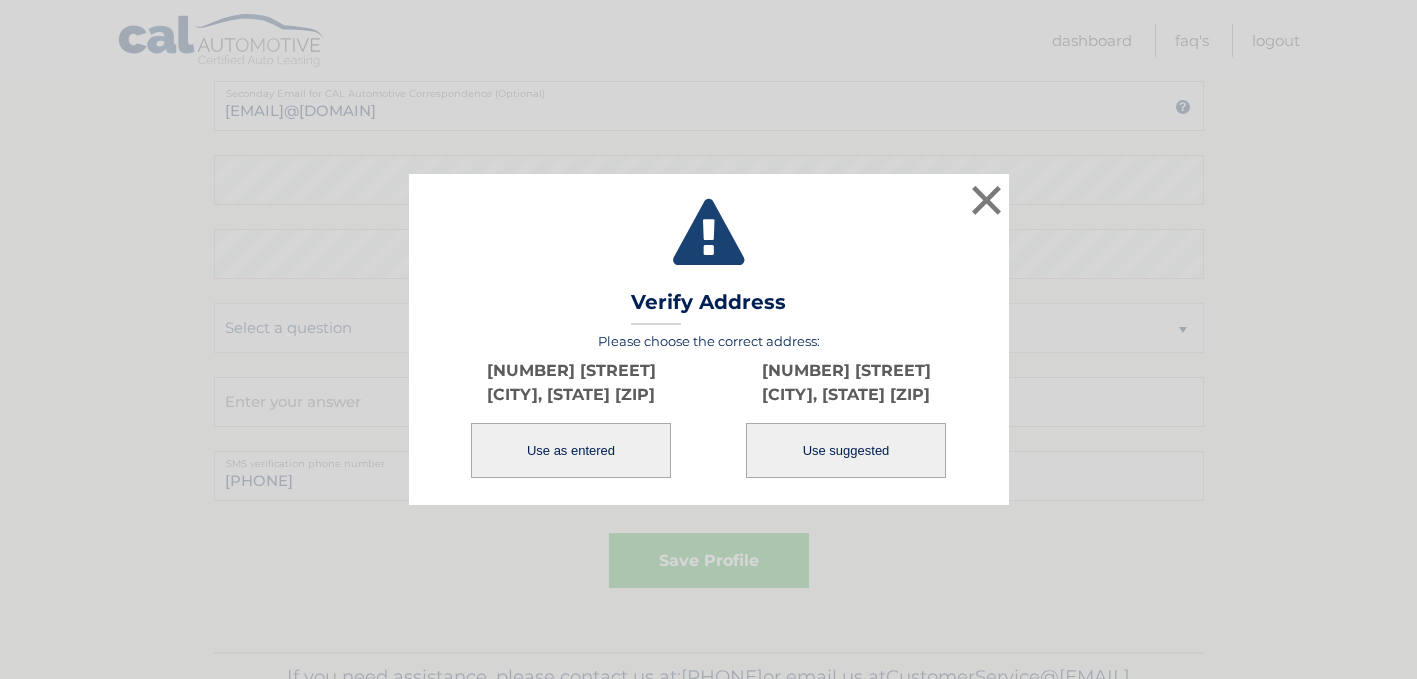 click on "Use suggested" at bounding box center (846, 450) 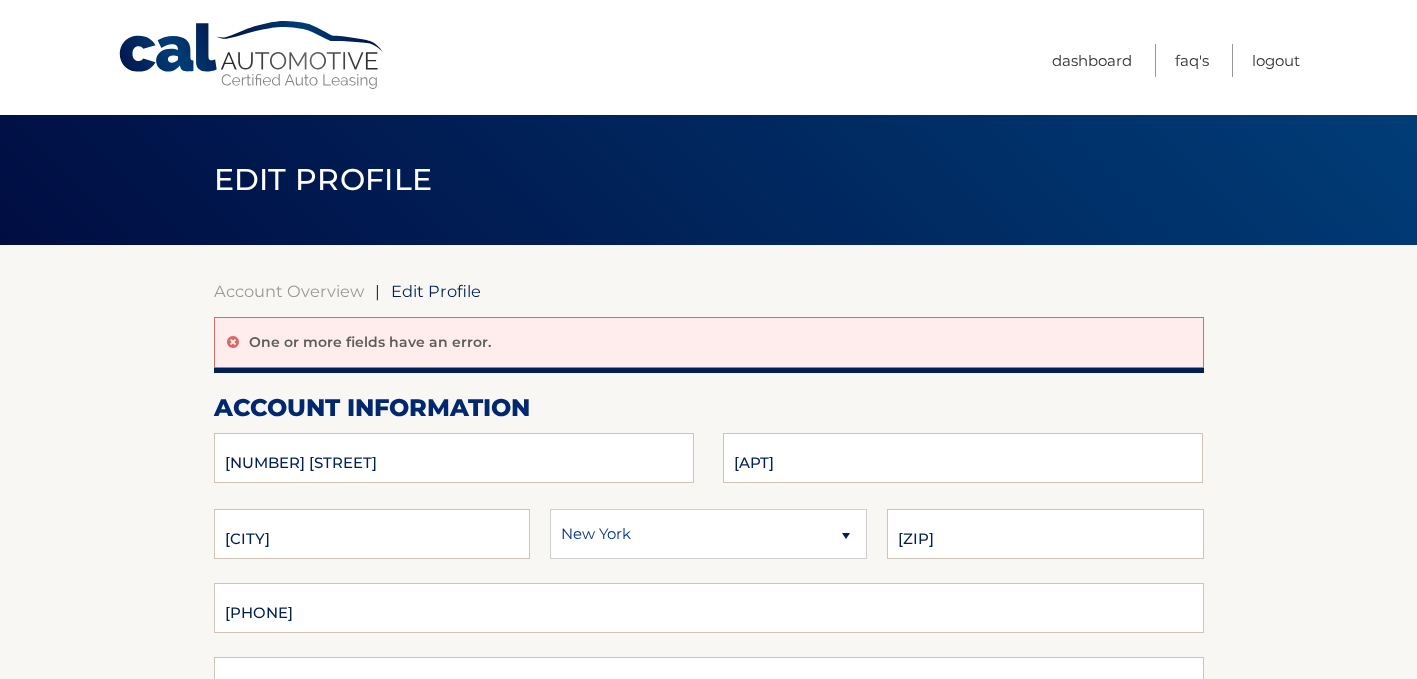 scroll, scrollTop: 0, scrollLeft: 0, axis: both 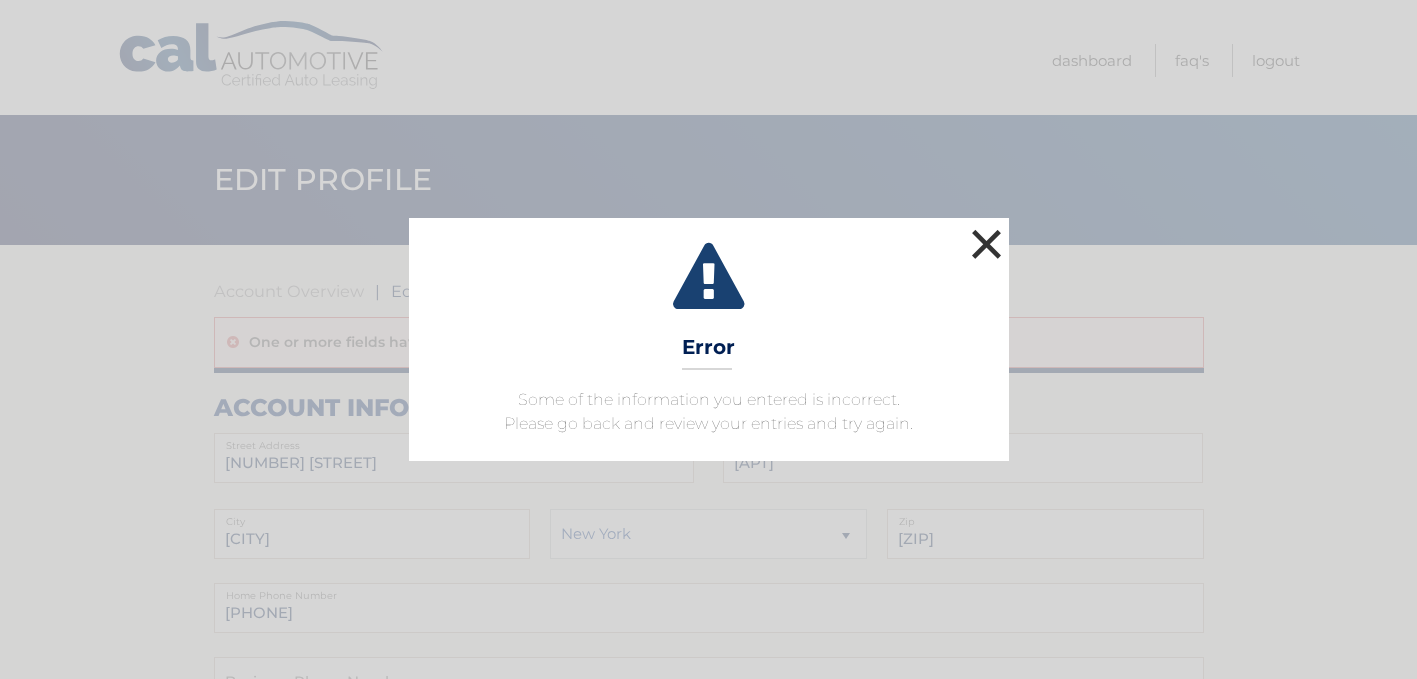 click on "×" at bounding box center [987, 244] 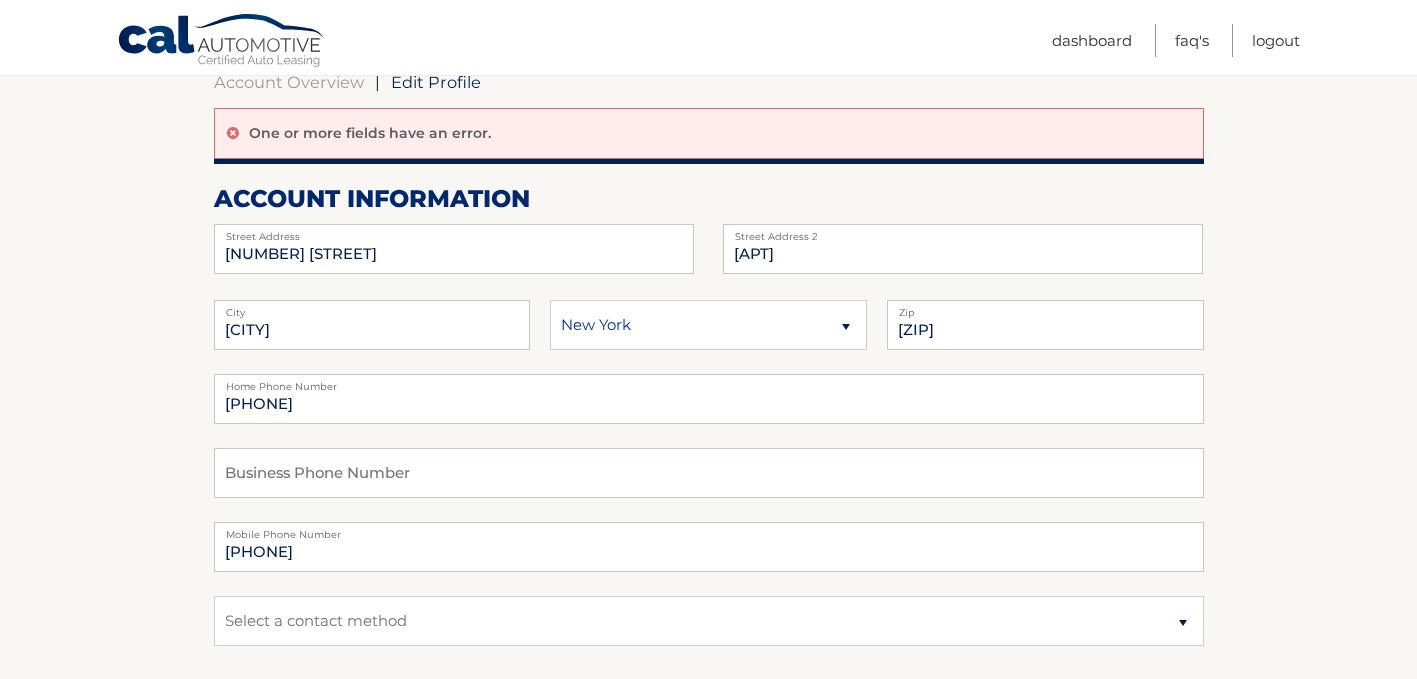 scroll, scrollTop: 208, scrollLeft: 0, axis: vertical 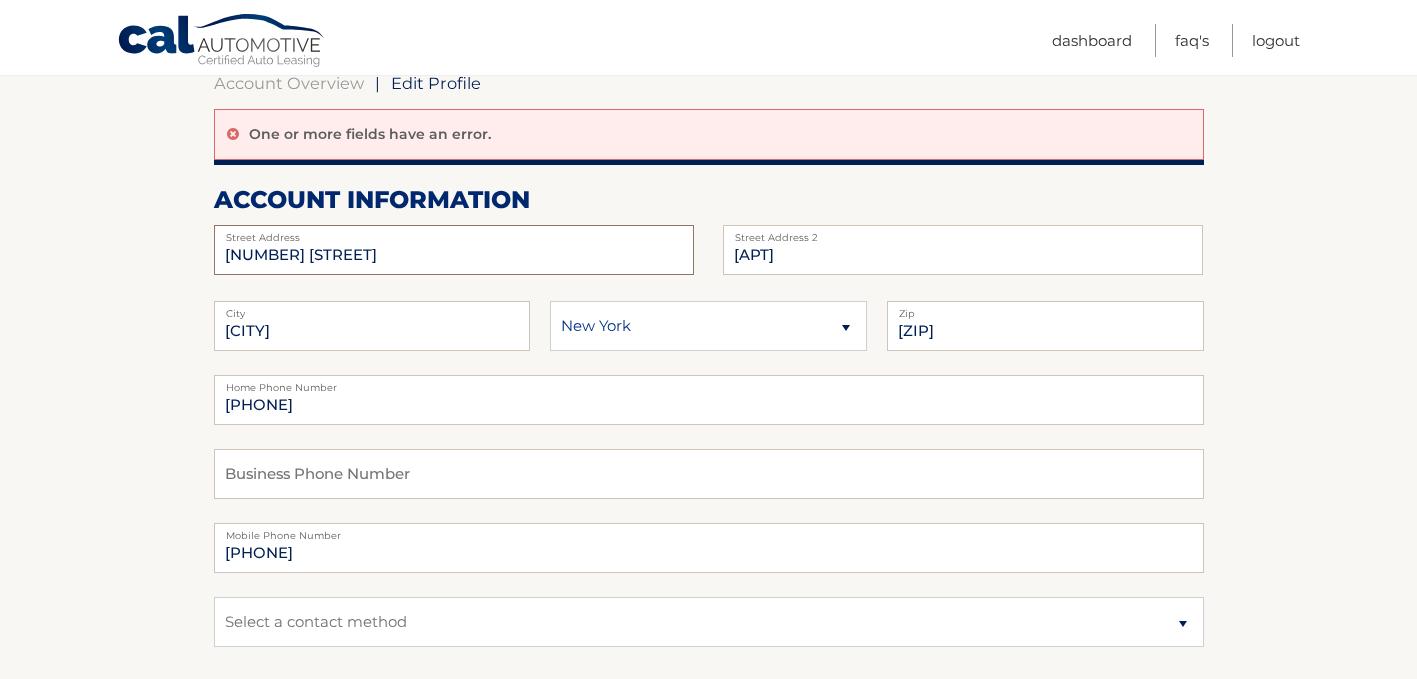 click on "319 BALTIC ST" at bounding box center (454, 250) 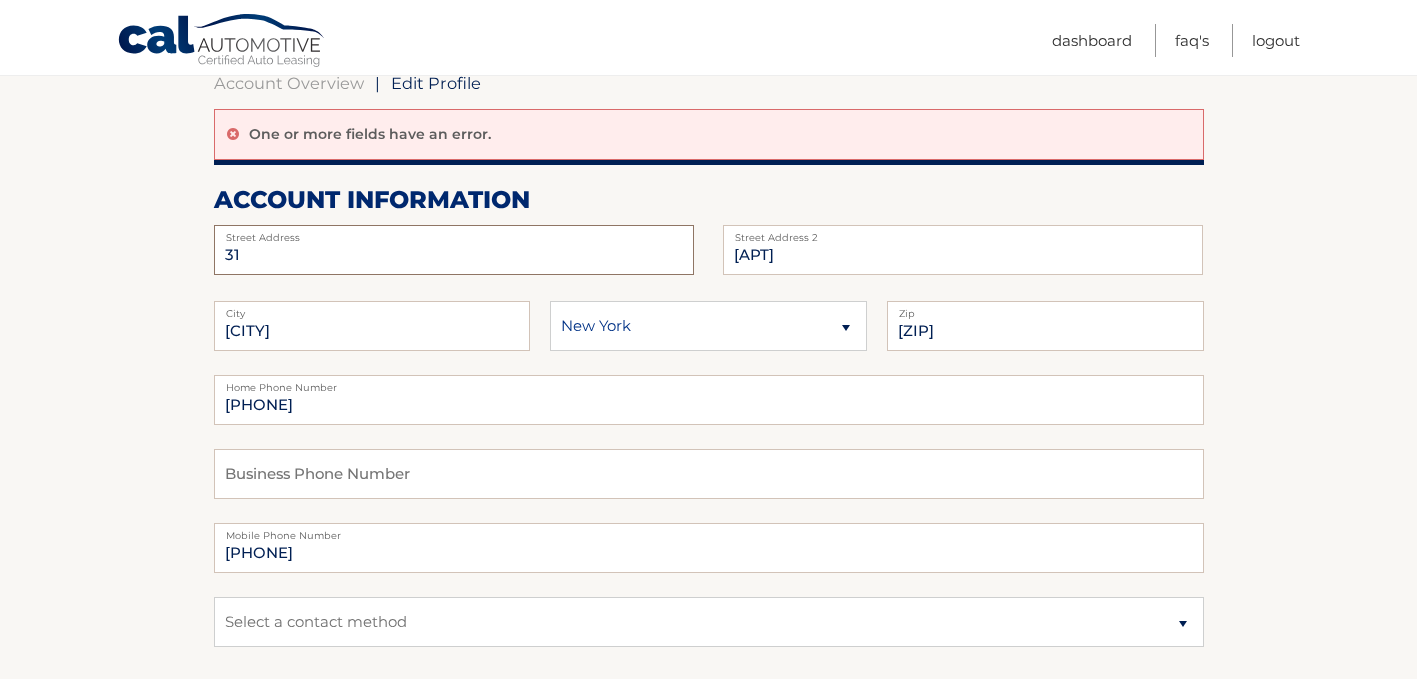 type on "3" 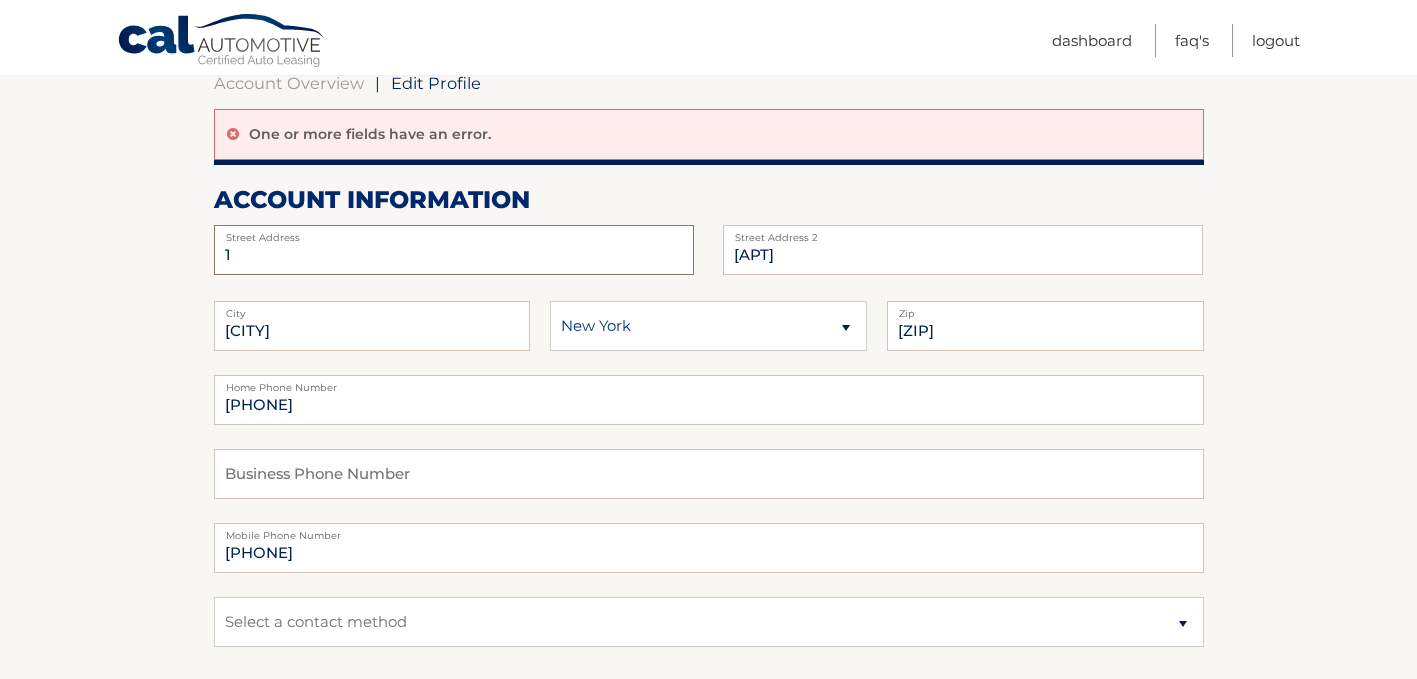 type on "1 Park Pt" 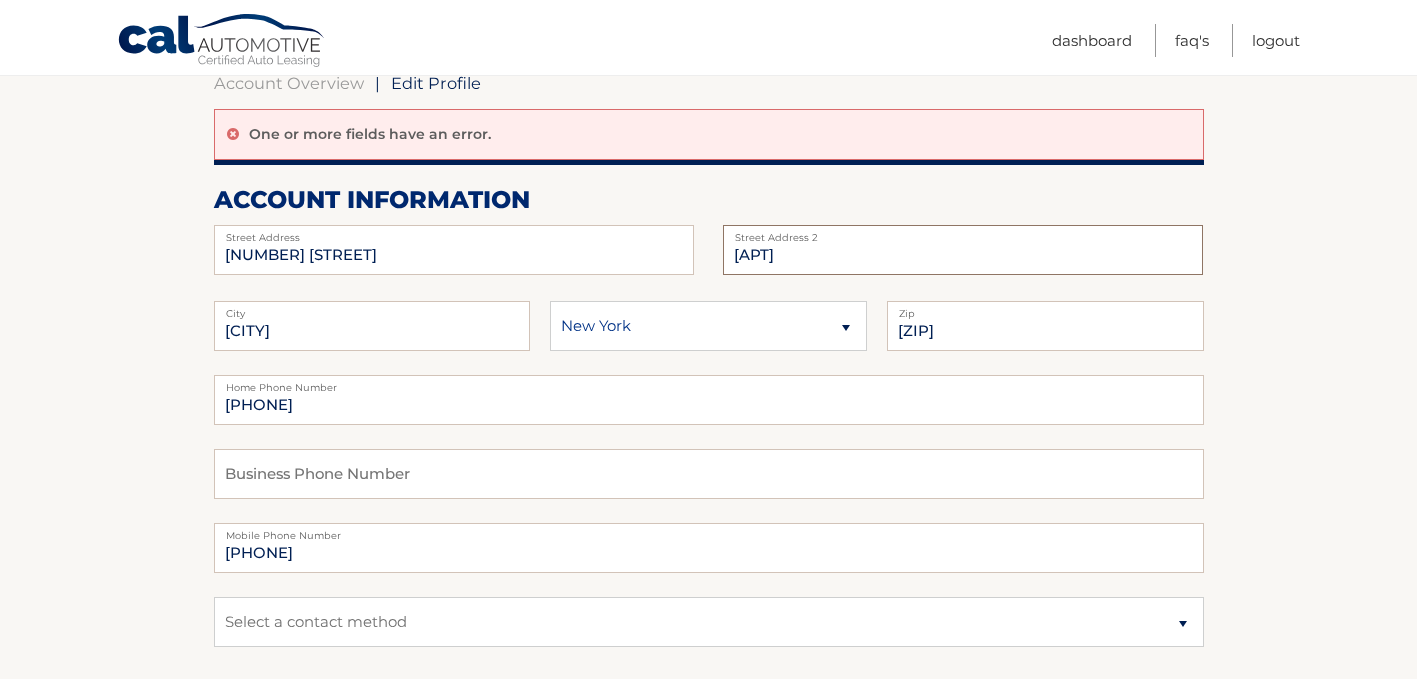click on "APT 5" at bounding box center (963, 250) 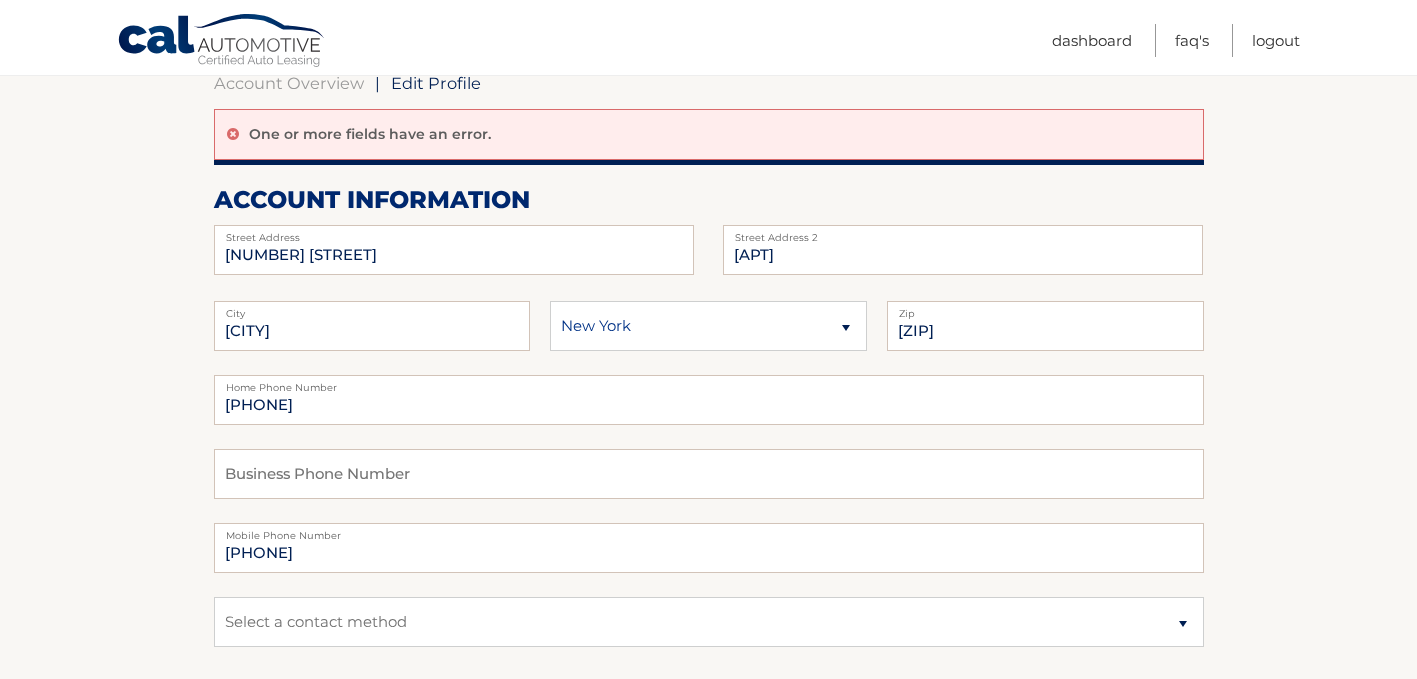 click on "BROOKLYN
City
Alaska
Alabama
Arkansas
State
11201 Zip" at bounding box center [709, 338] 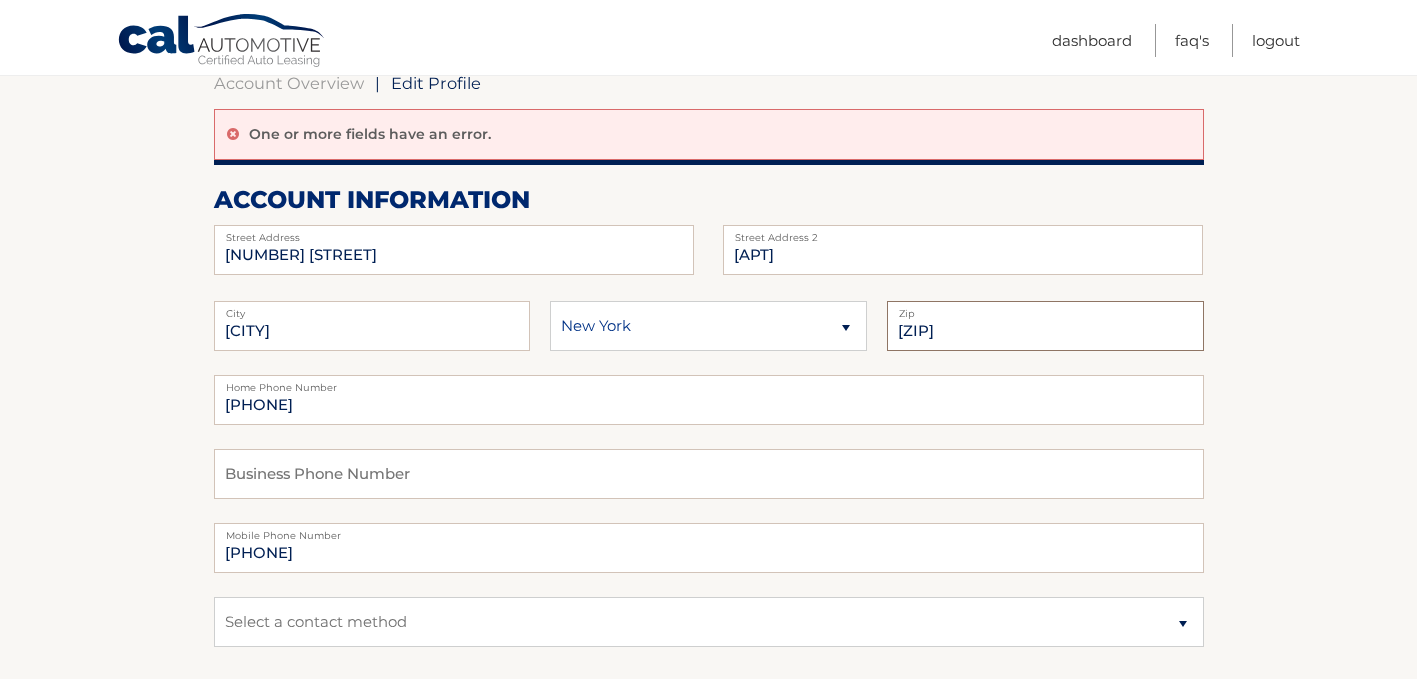 click on "11201" at bounding box center (1045, 326) 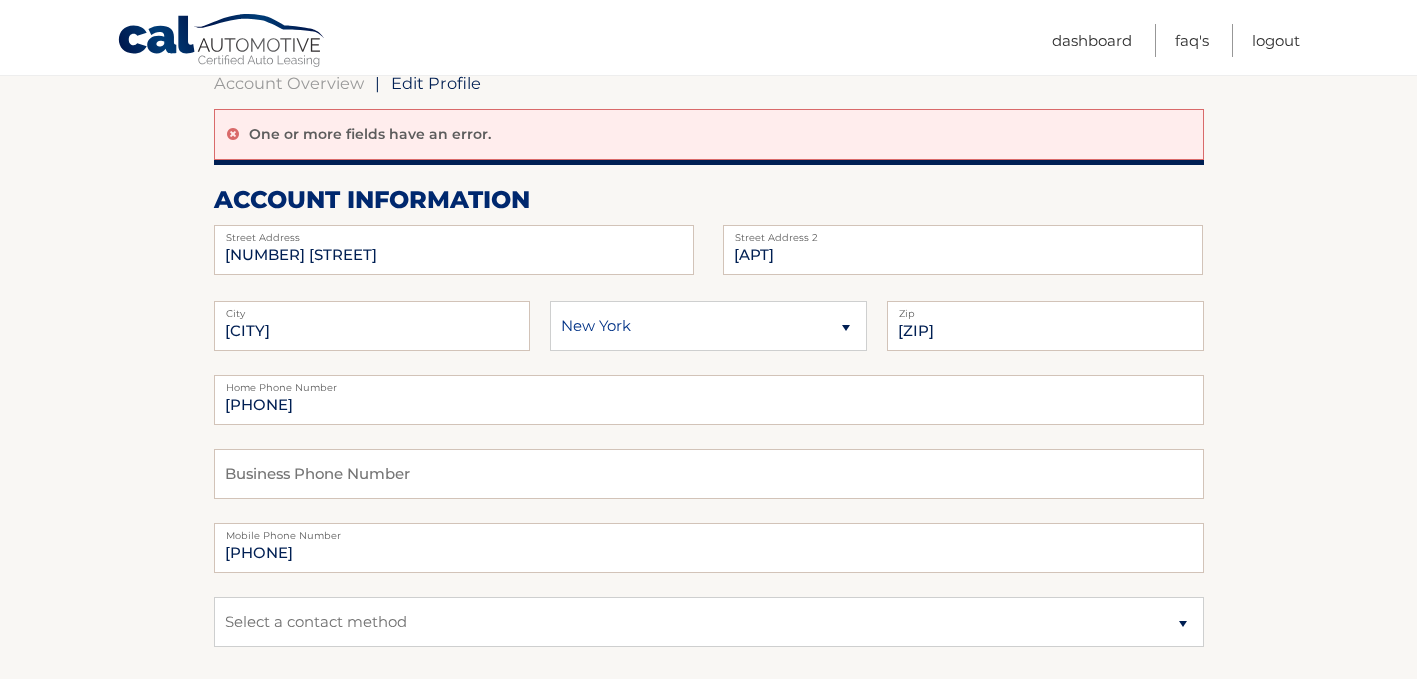 click on "Account Overview
|
Edit Profile
One or more fields have an error.
account information
1 Park Pt
Street Address
APT 1021" at bounding box center [708, 790] 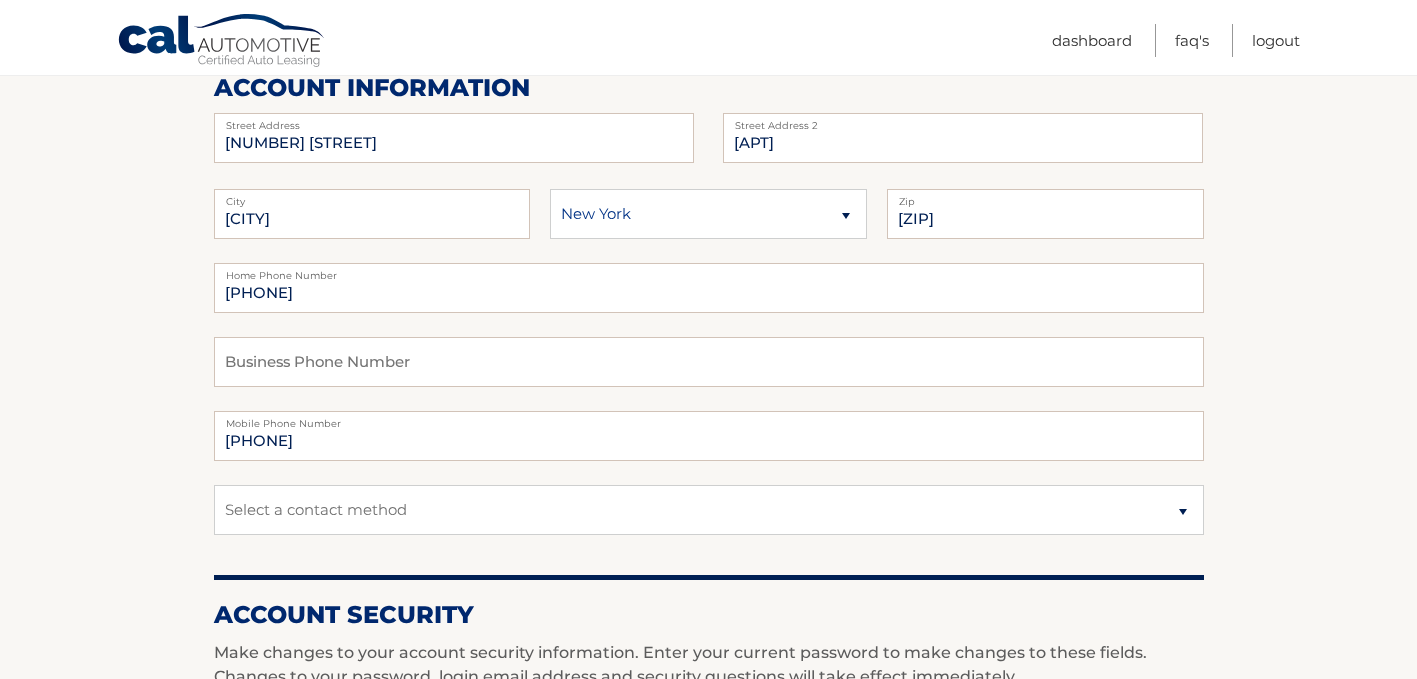 scroll, scrollTop: 452, scrollLeft: 0, axis: vertical 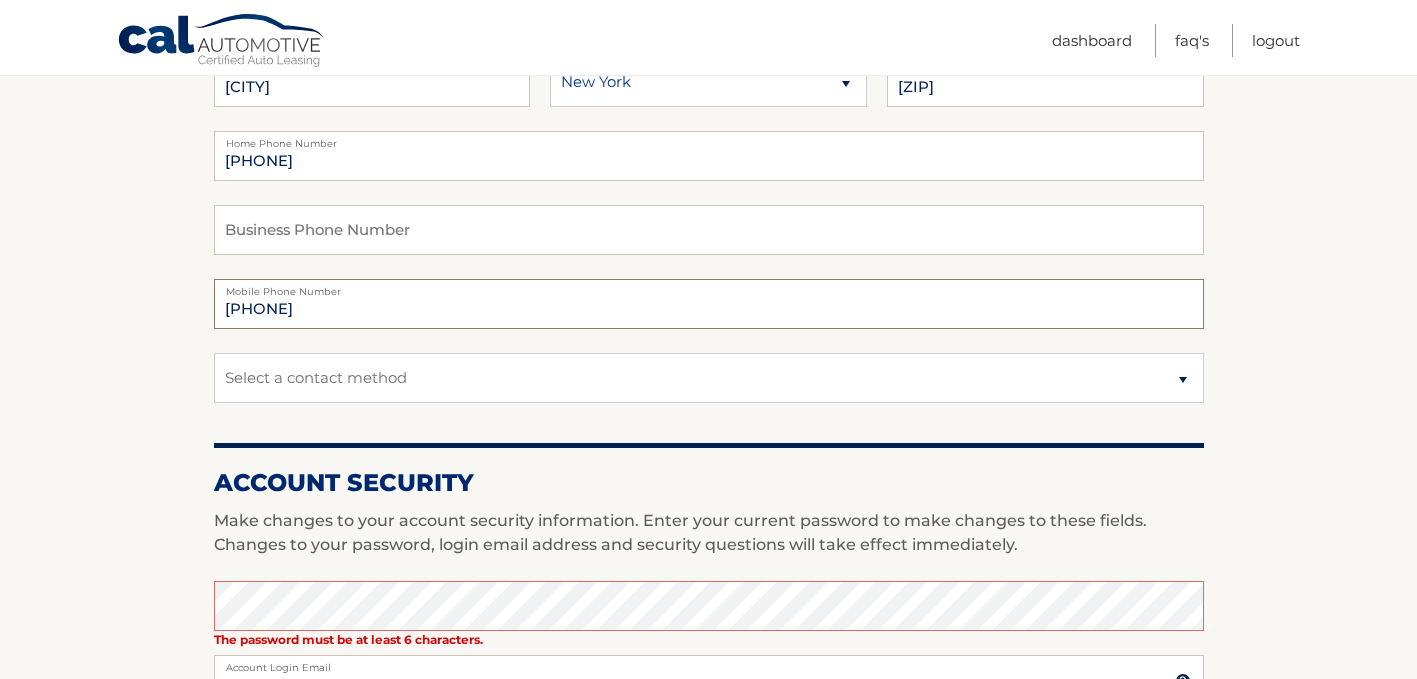 click on "2126736510" at bounding box center [709, 304] 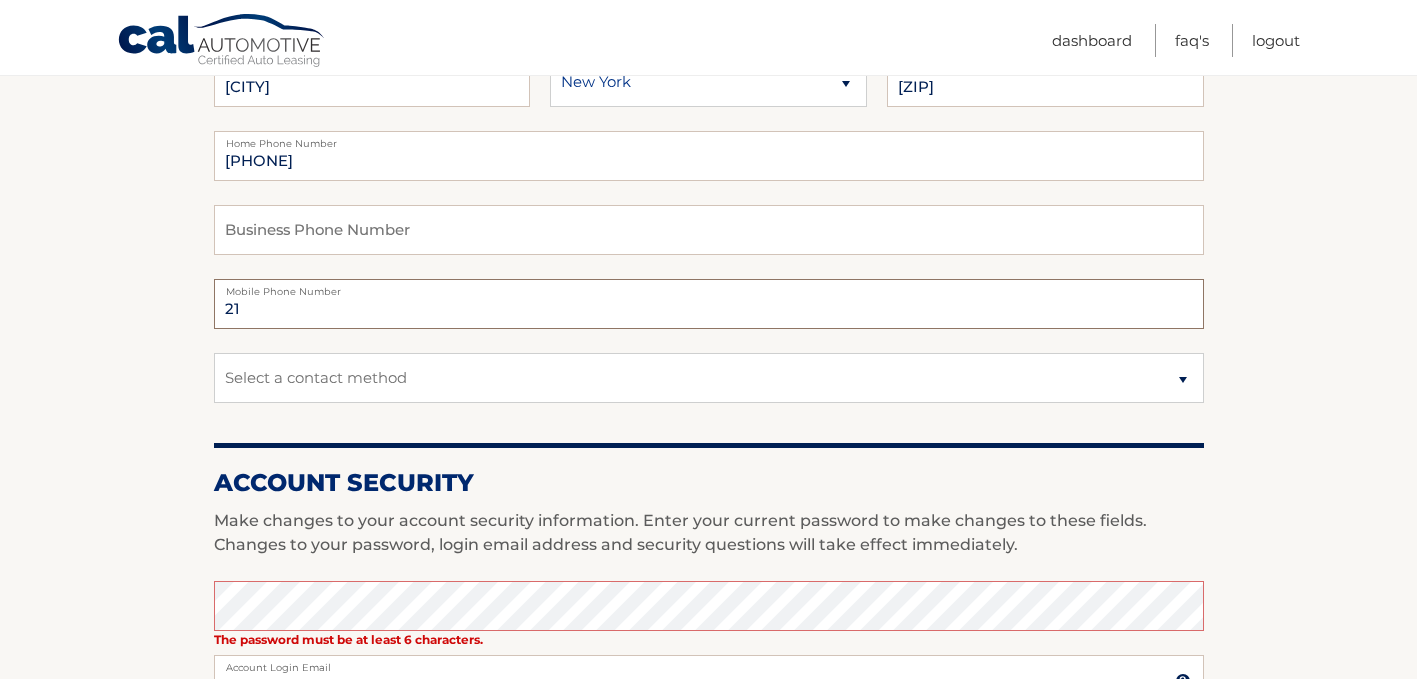 type on "2" 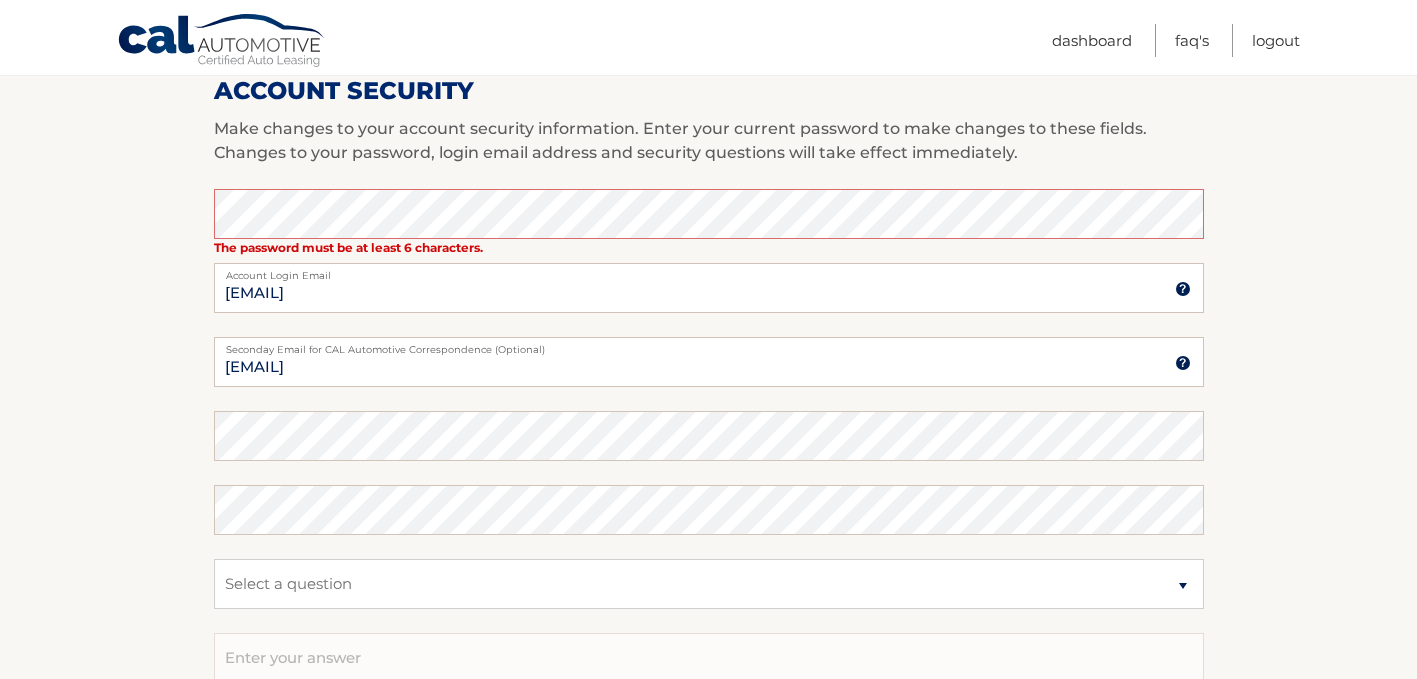 scroll, scrollTop: 846, scrollLeft: 0, axis: vertical 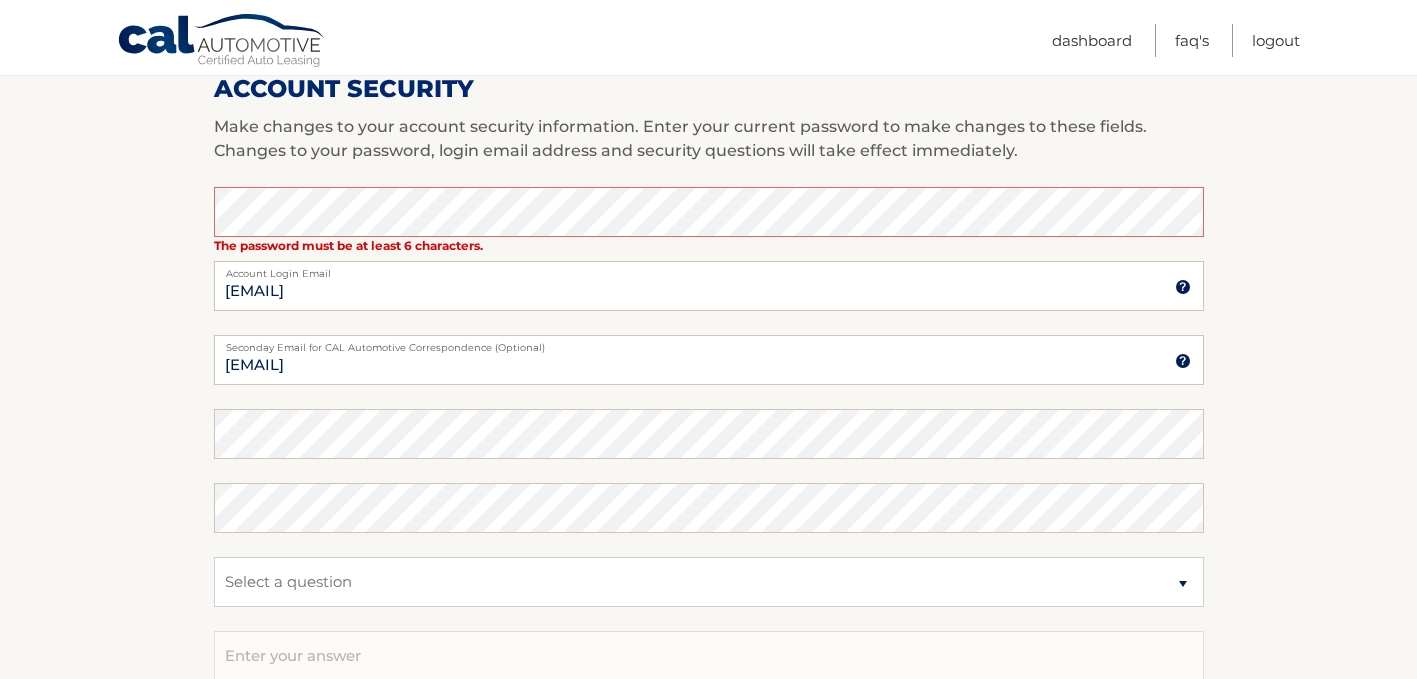 type on "lorikoplin3@gmail.com" 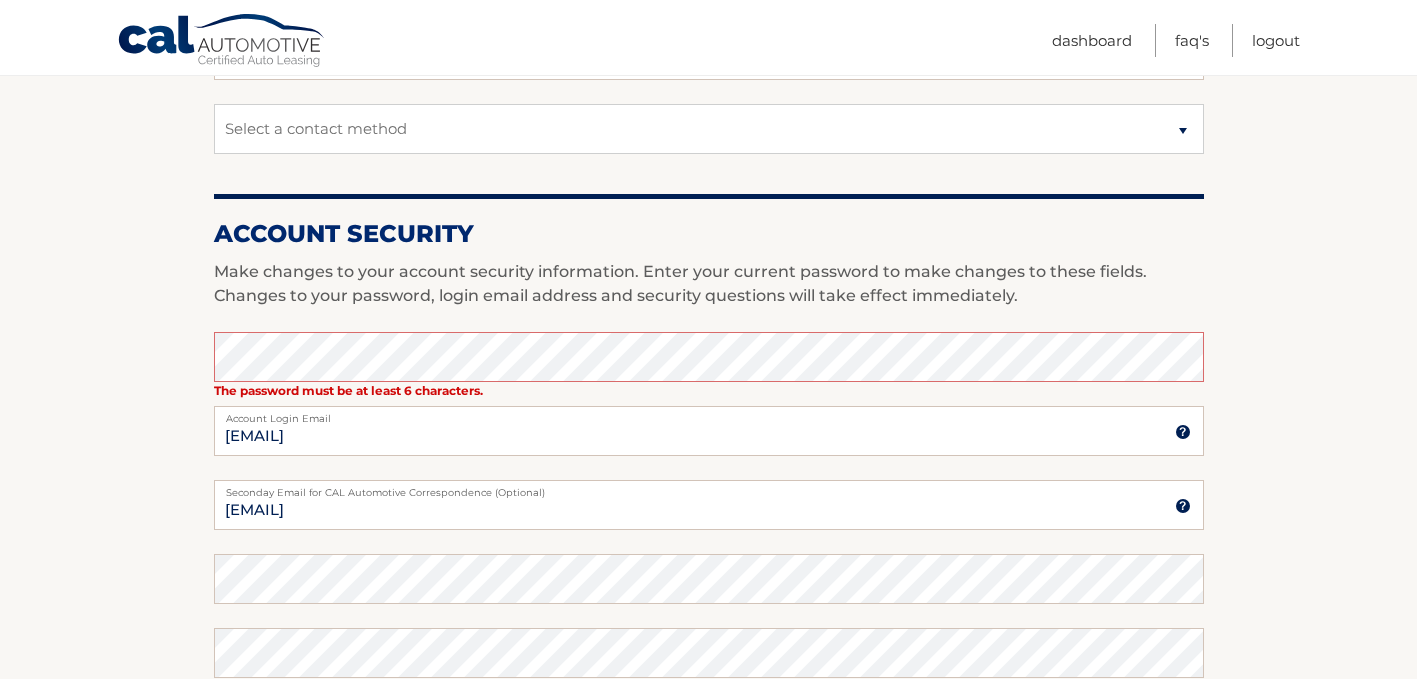 scroll, scrollTop: 697, scrollLeft: 0, axis: vertical 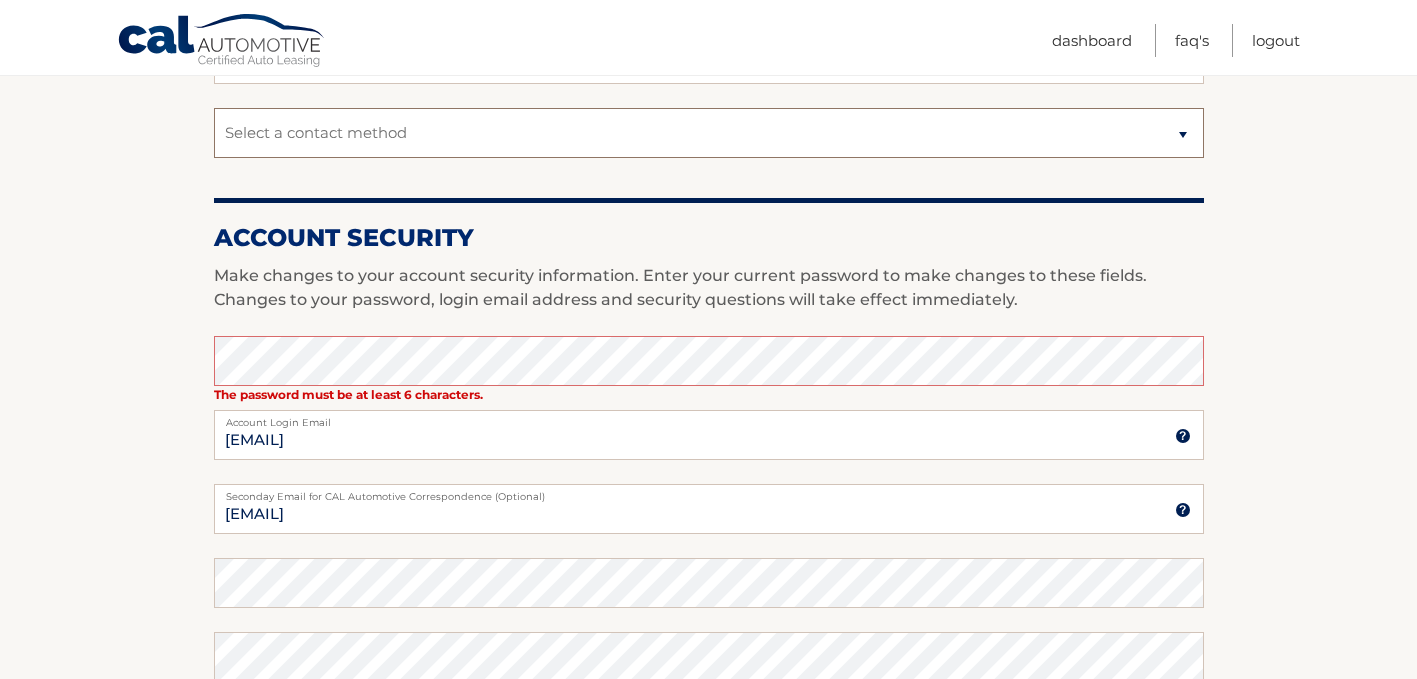 click on "Select a contact method
Mobile
Home" at bounding box center [709, 133] 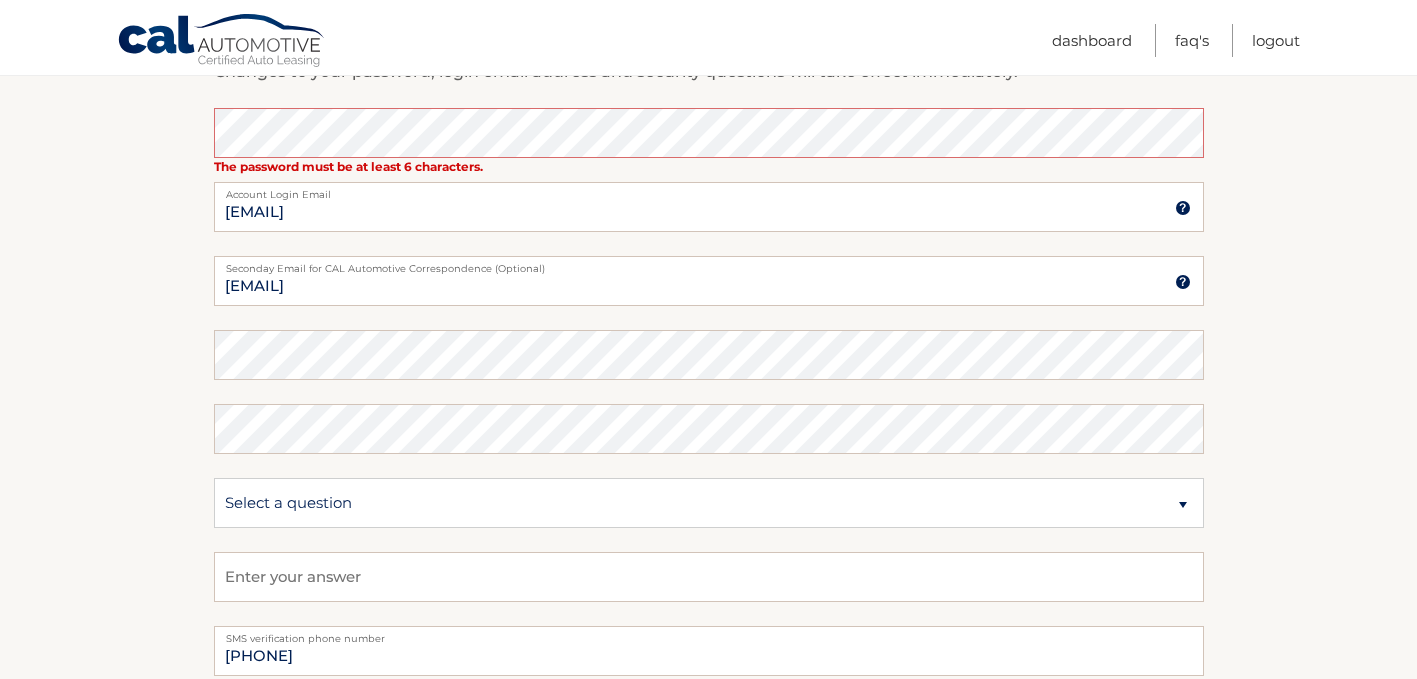 scroll, scrollTop: 939, scrollLeft: 0, axis: vertical 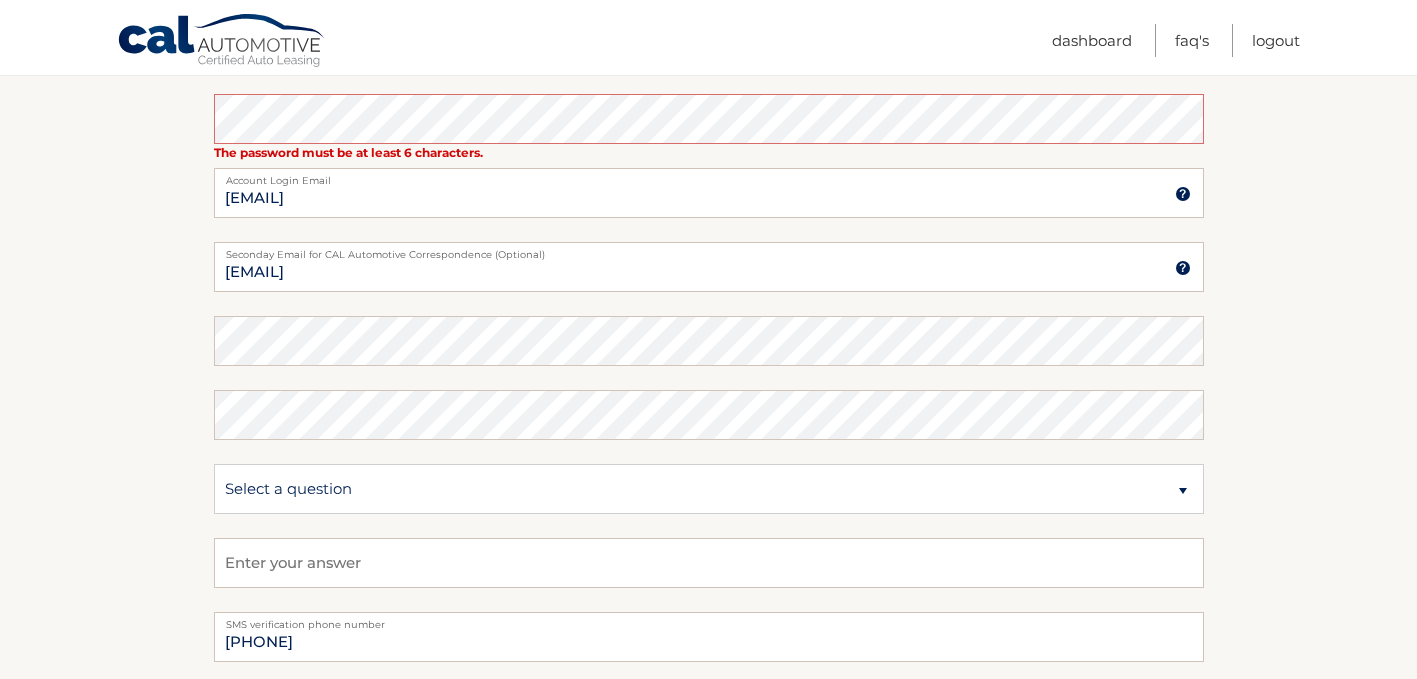 click on "Account Overview
|
Edit Profile
One or more fields have an error.
account information
1 Park Pt
Street Address
APT 1021" at bounding box center [708, 59] 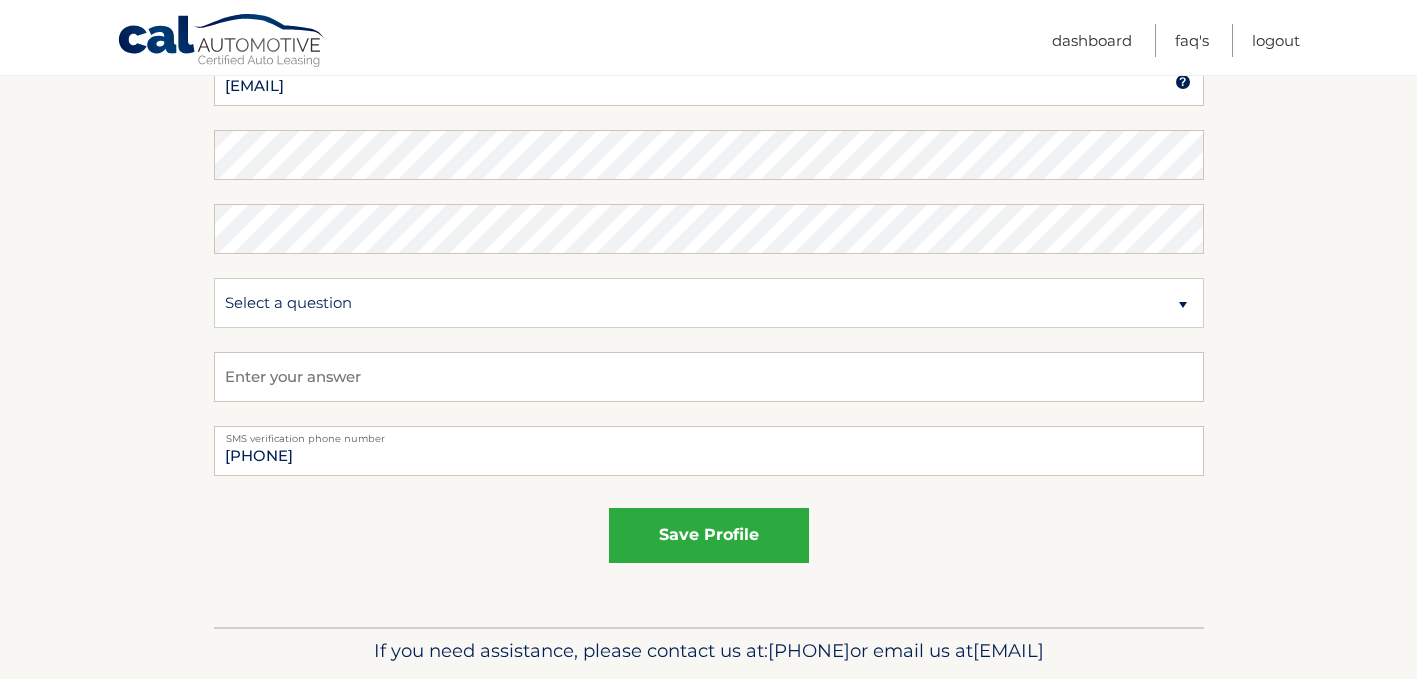 scroll, scrollTop: 1129, scrollLeft: 0, axis: vertical 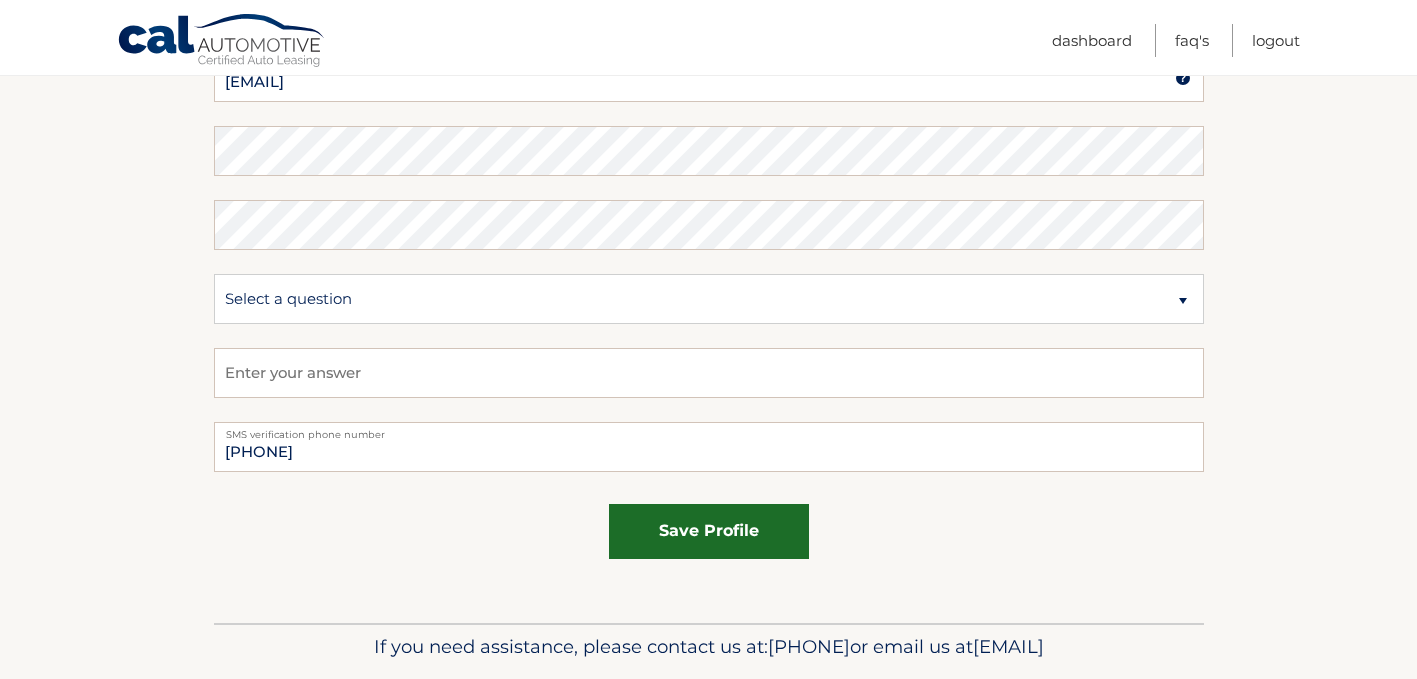 click on "save profile" at bounding box center (709, 531) 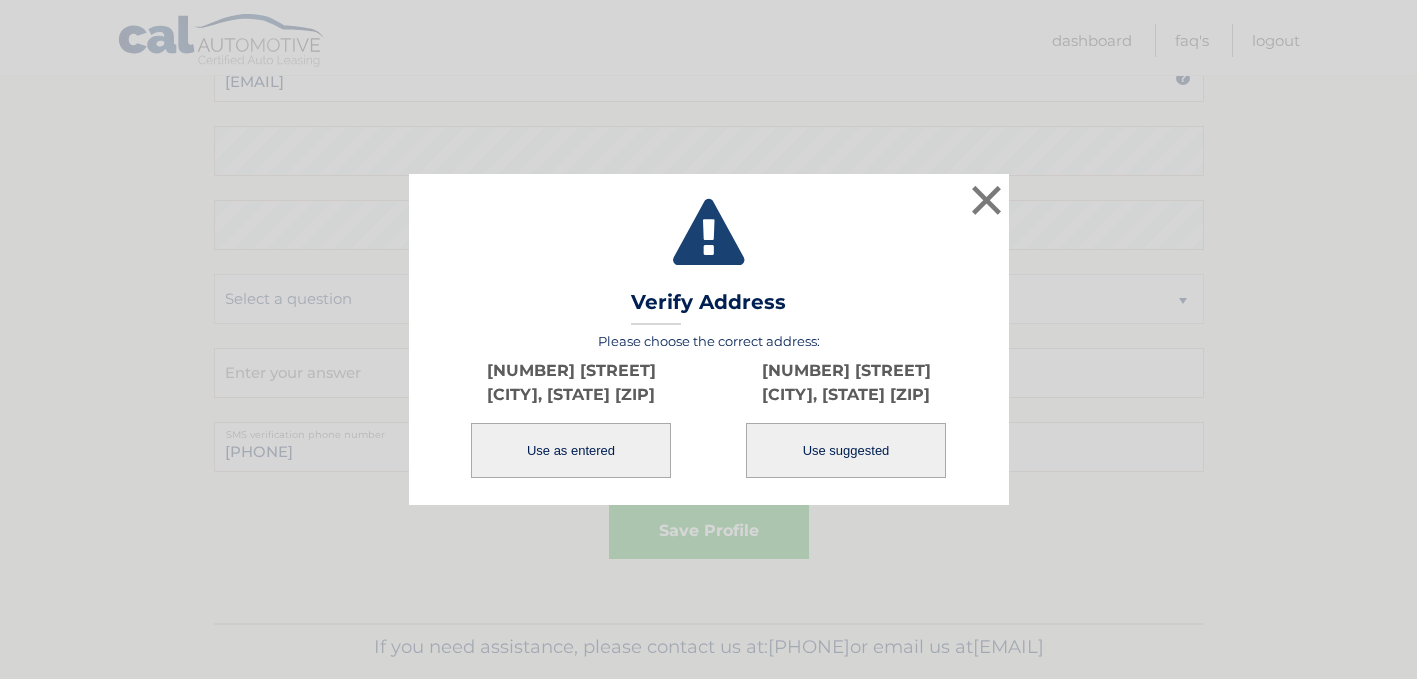 click on "Use suggested" at bounding box center [846, 450] 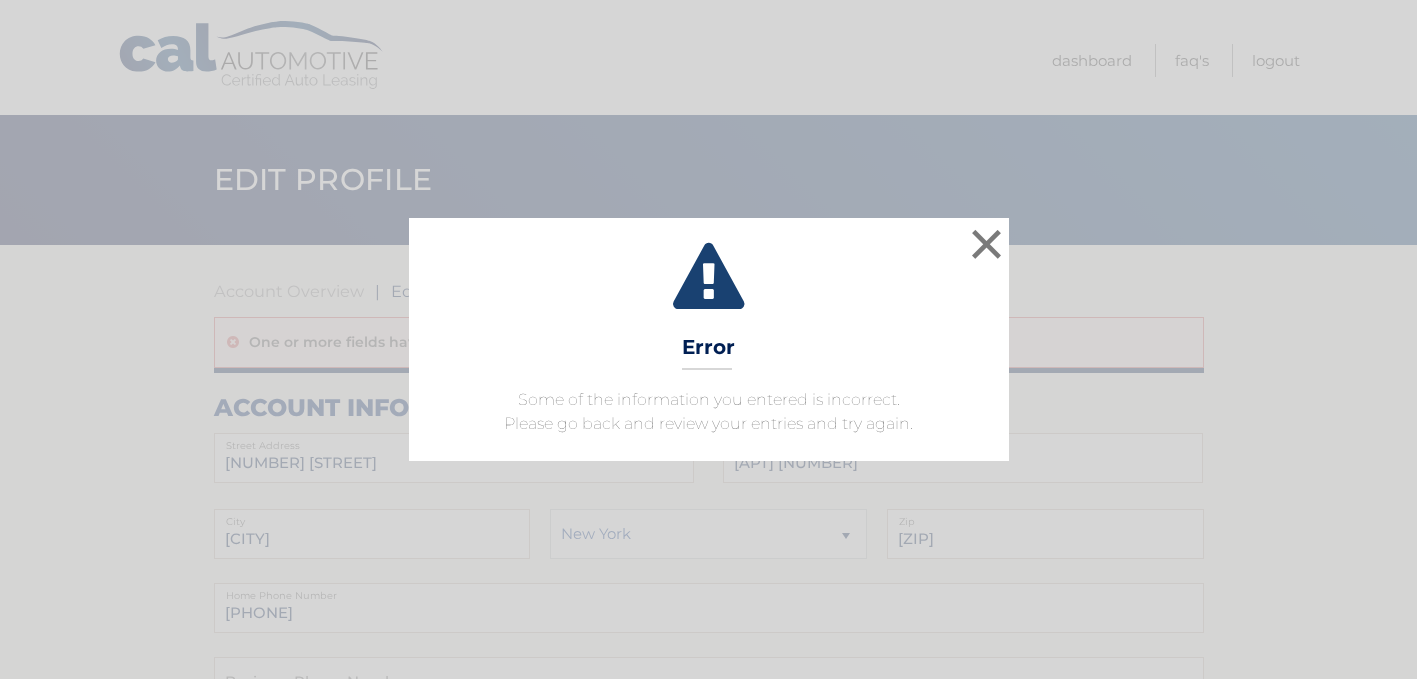 scroll, scrollTop: 0, scrollLeft: 0, axis: both 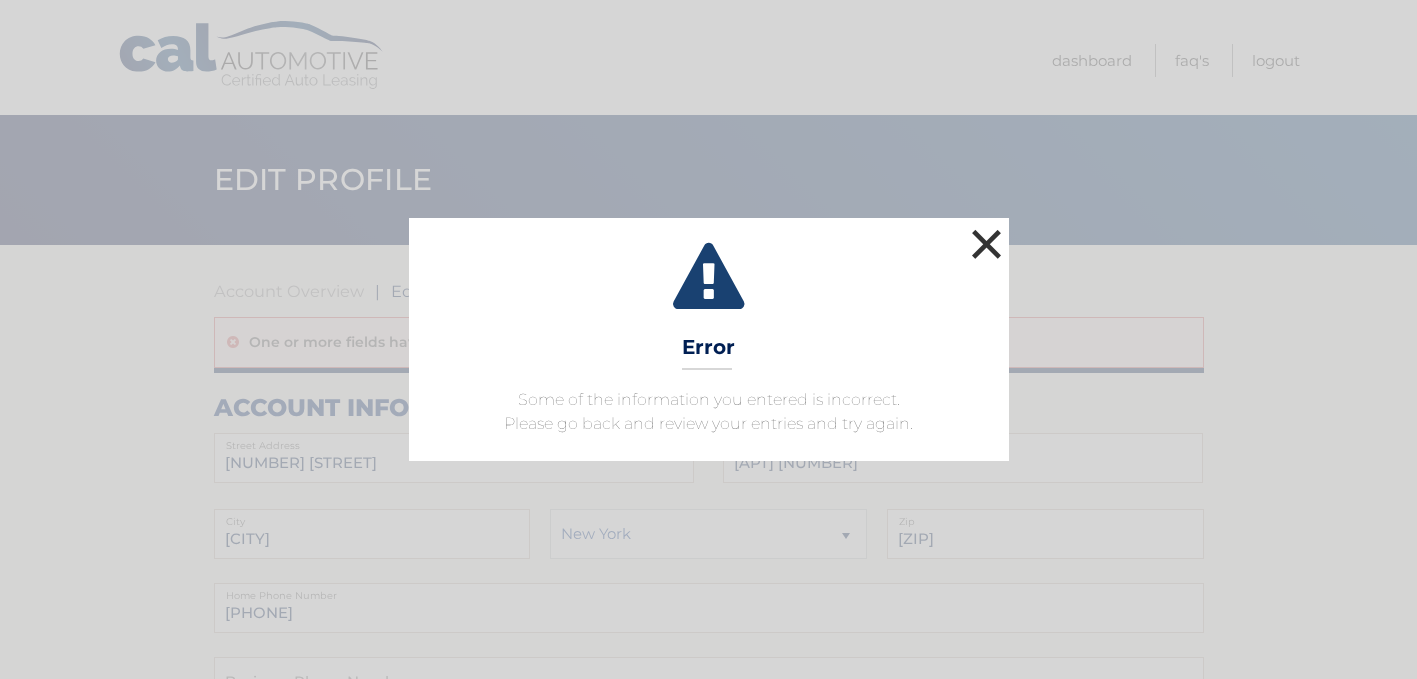 click on "×" at bounding box center (987, 244) 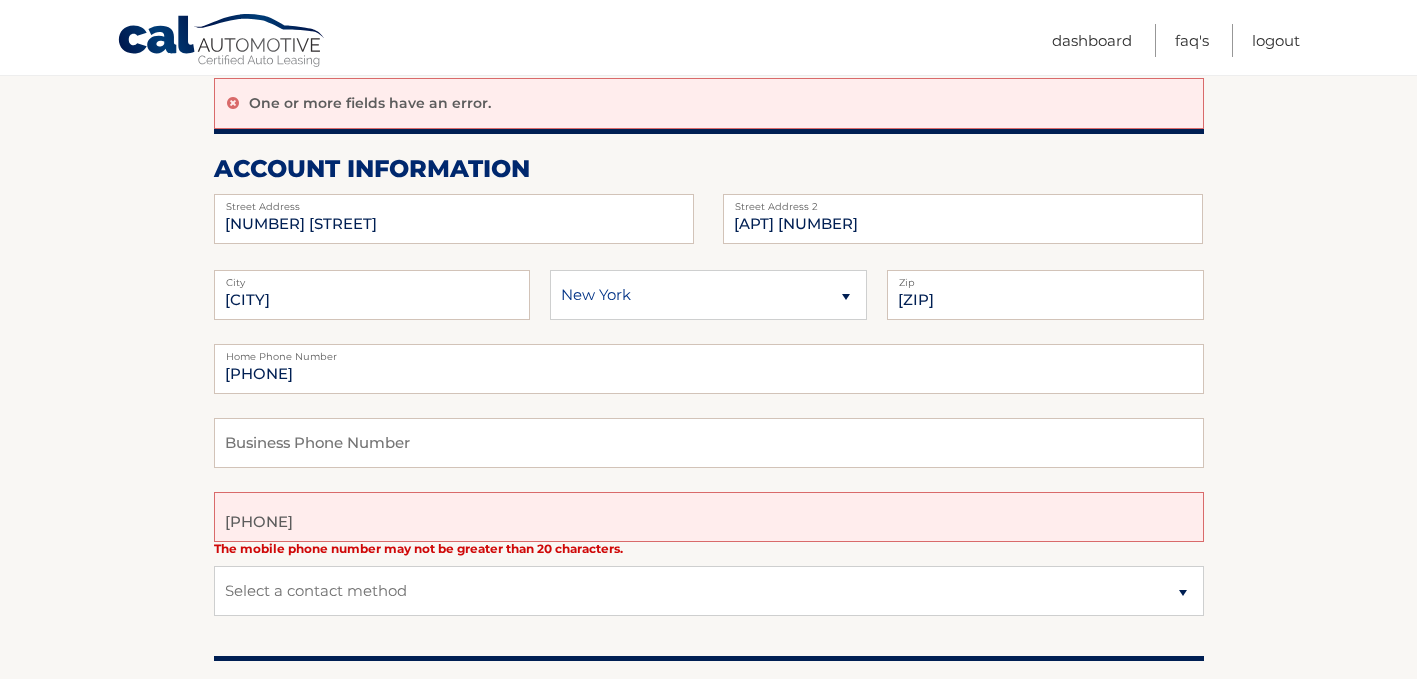 scroll, scrollTop: 135, scrollLeft: 0, axis: vertical 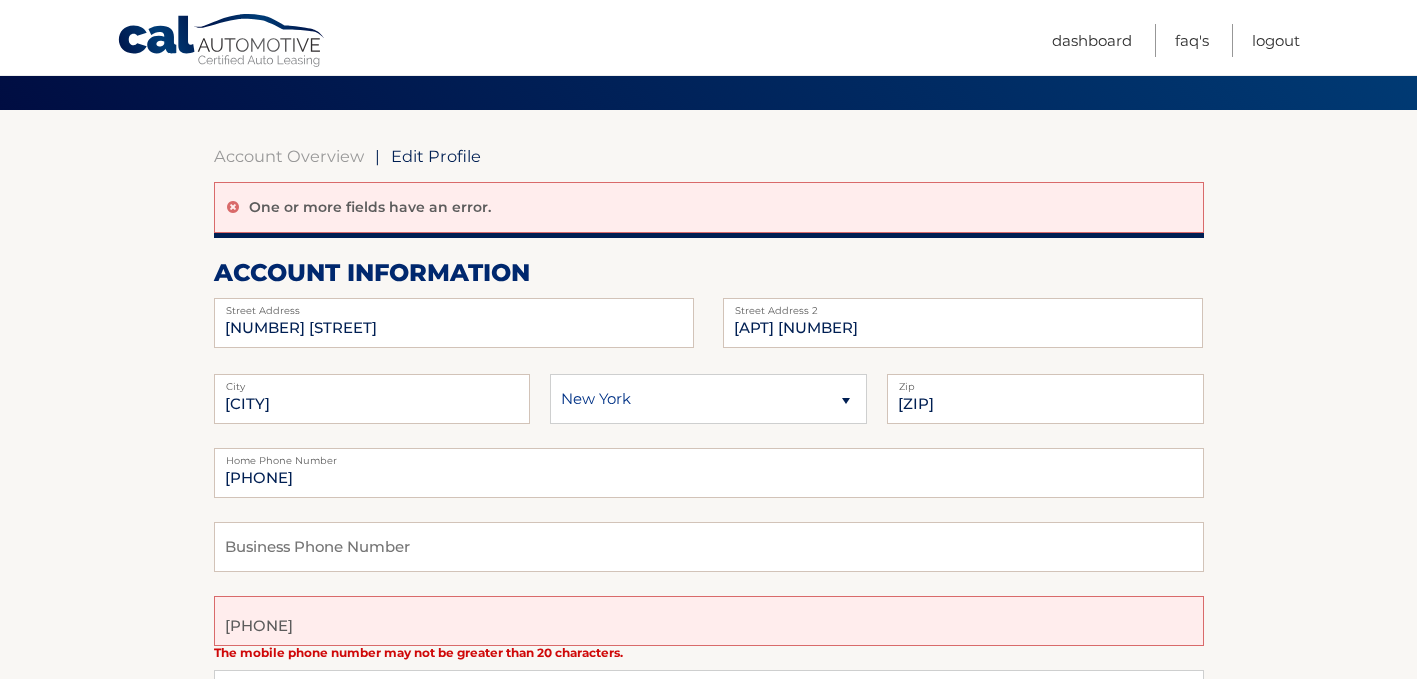 click on "Edit Profile" at bounding box center [436, 156] 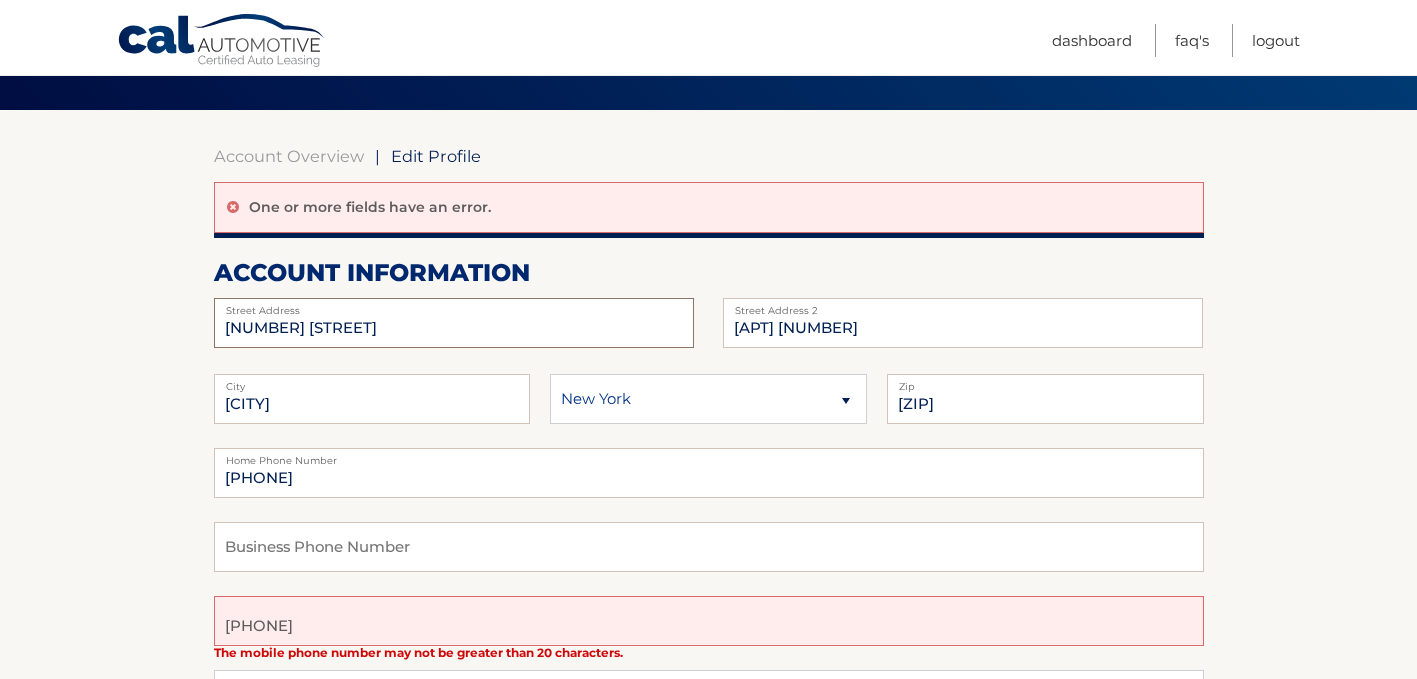 click on "319 BALTIC ST" at bounding box center (454, 323) 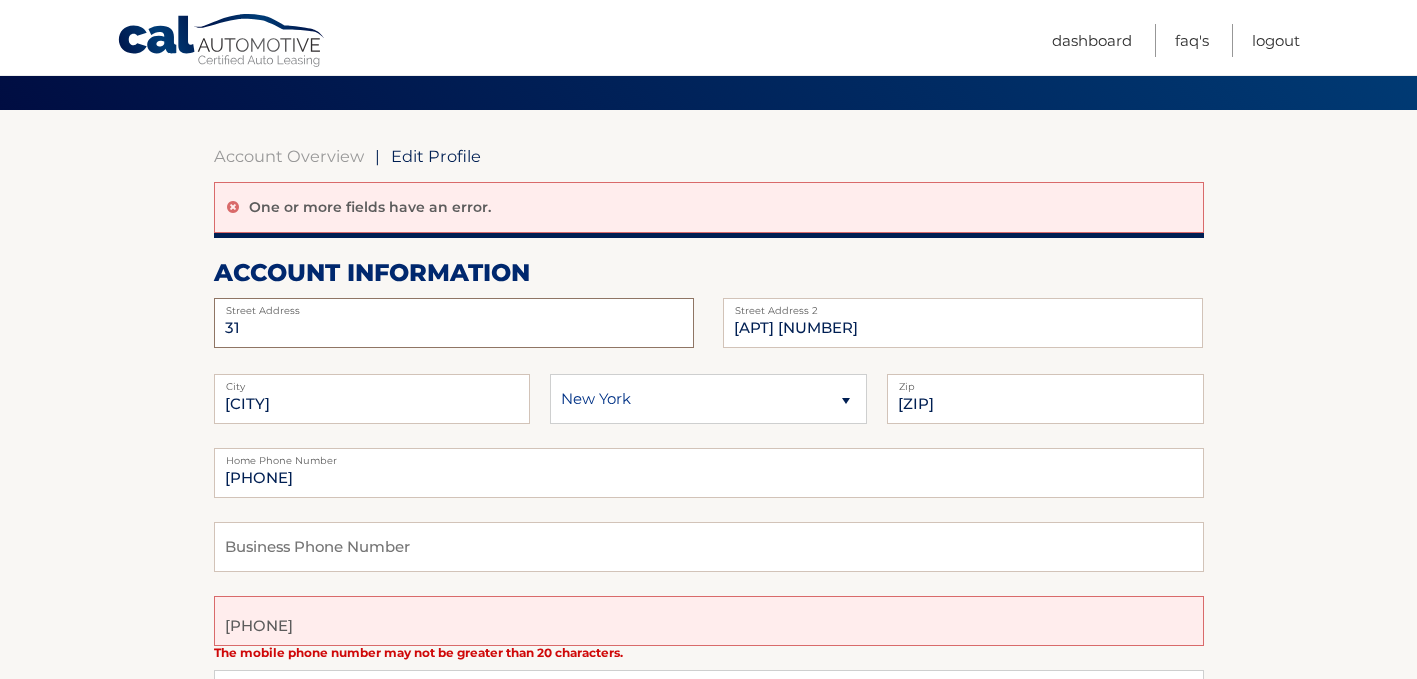type on "3" 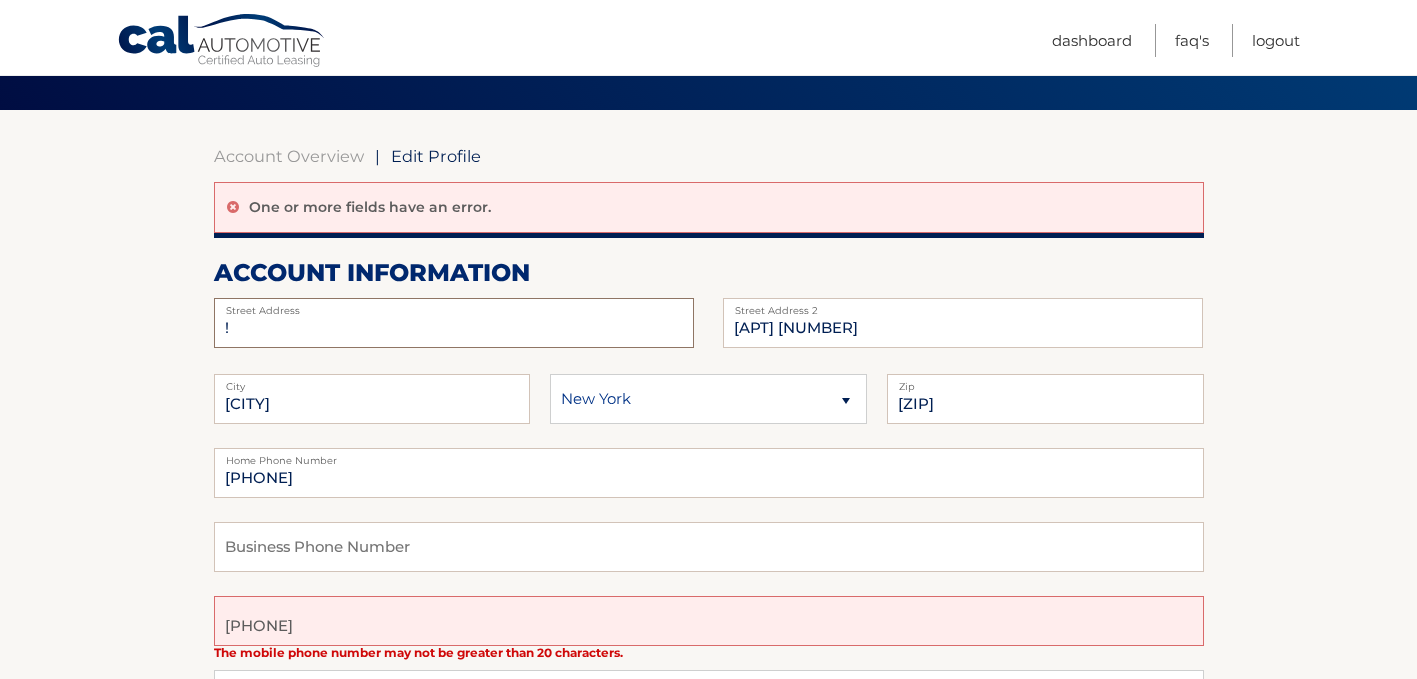 type on "1 Park Pt" 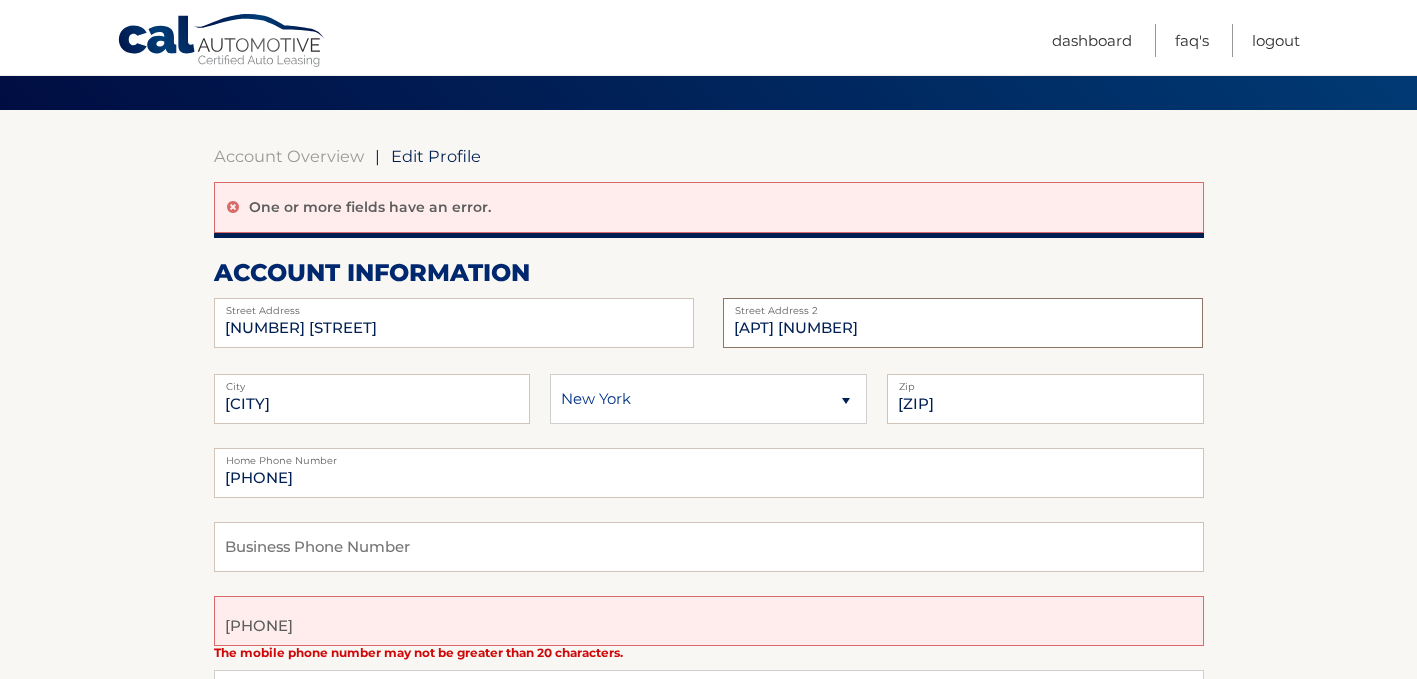 click on "APT 5" at bounding box center (963, 323) 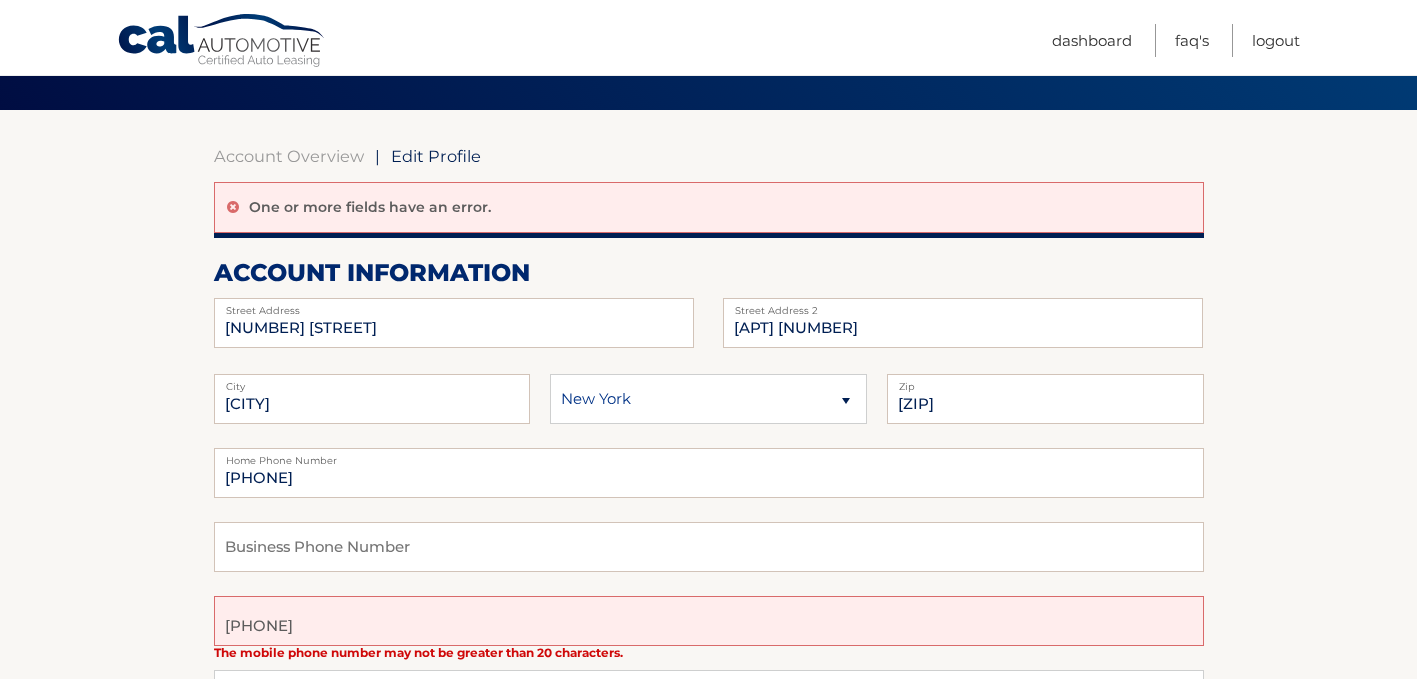 click on "BROOKLYN
City
Alaska
Alabama
Arkansas
State
11201 Zip" at bounding box center [709, 411] 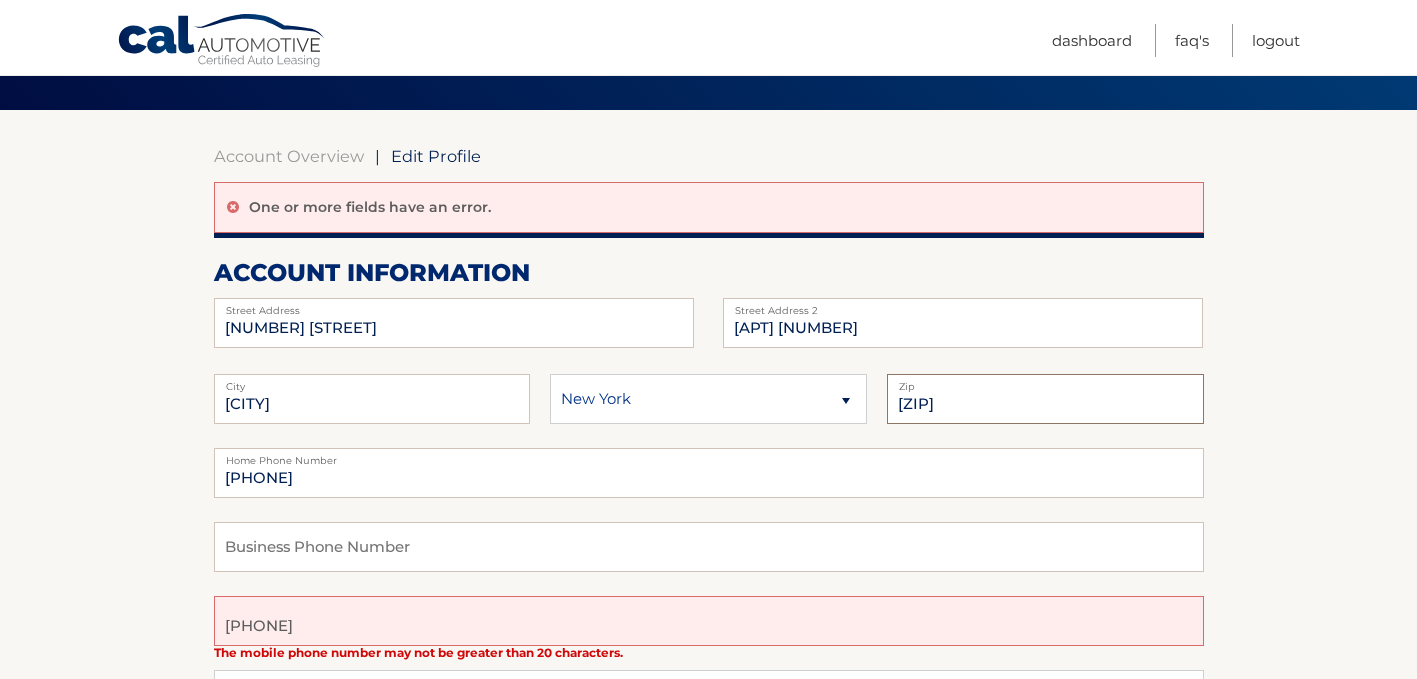 click on "11201" at bounding box center [1045, 399] 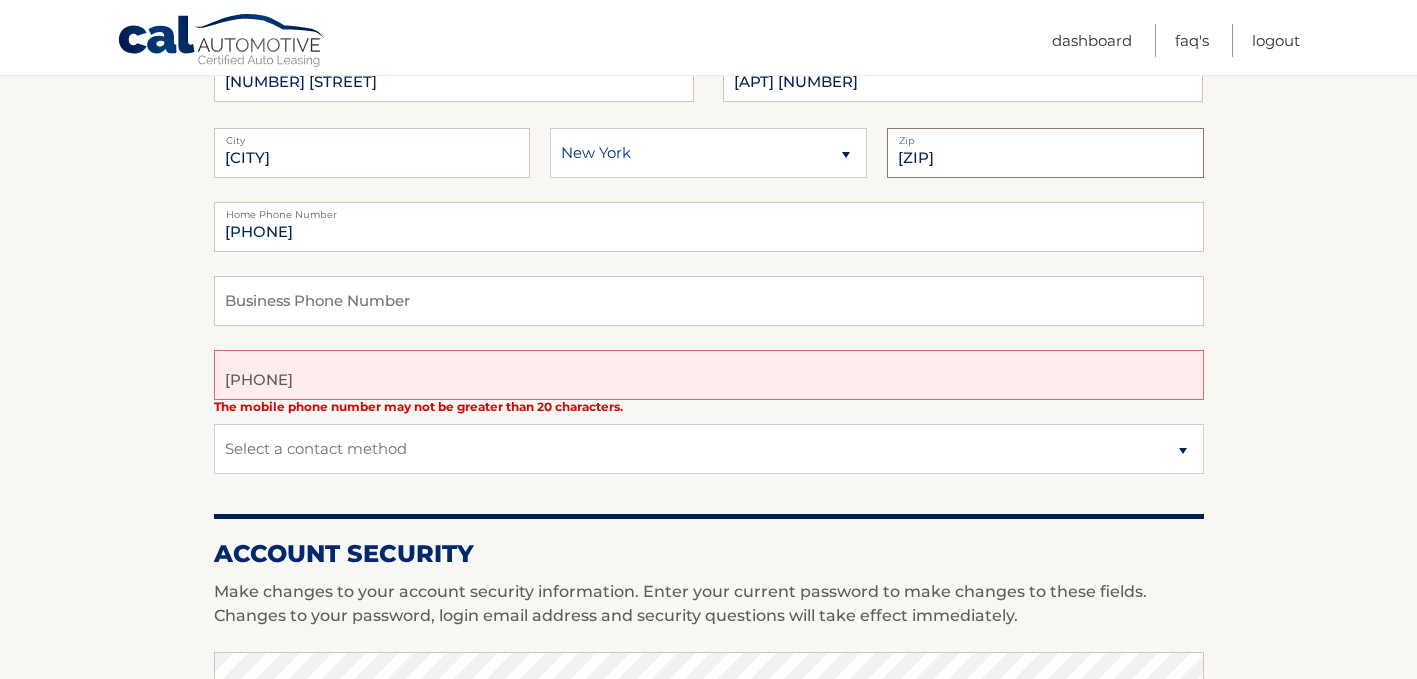 scroll, scrollTop: 418, scrollLeft: 0, axis: vertical 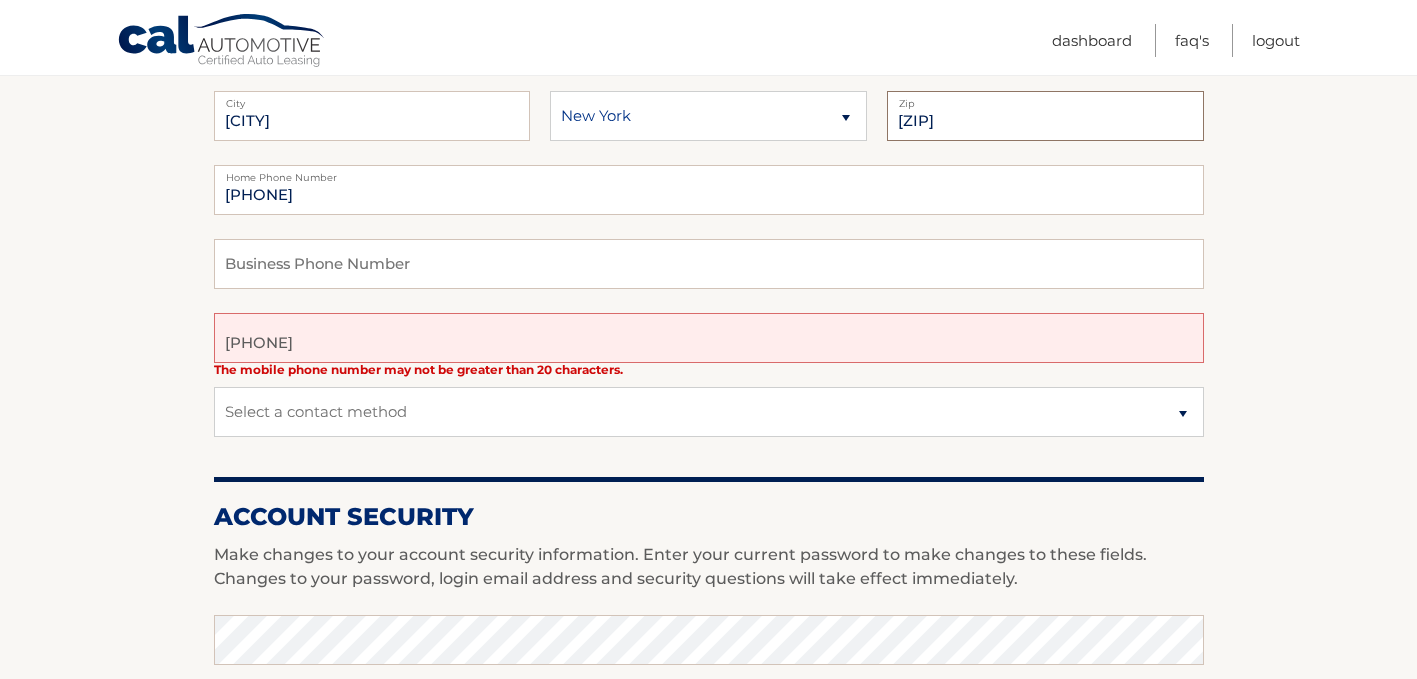 type on "11218" 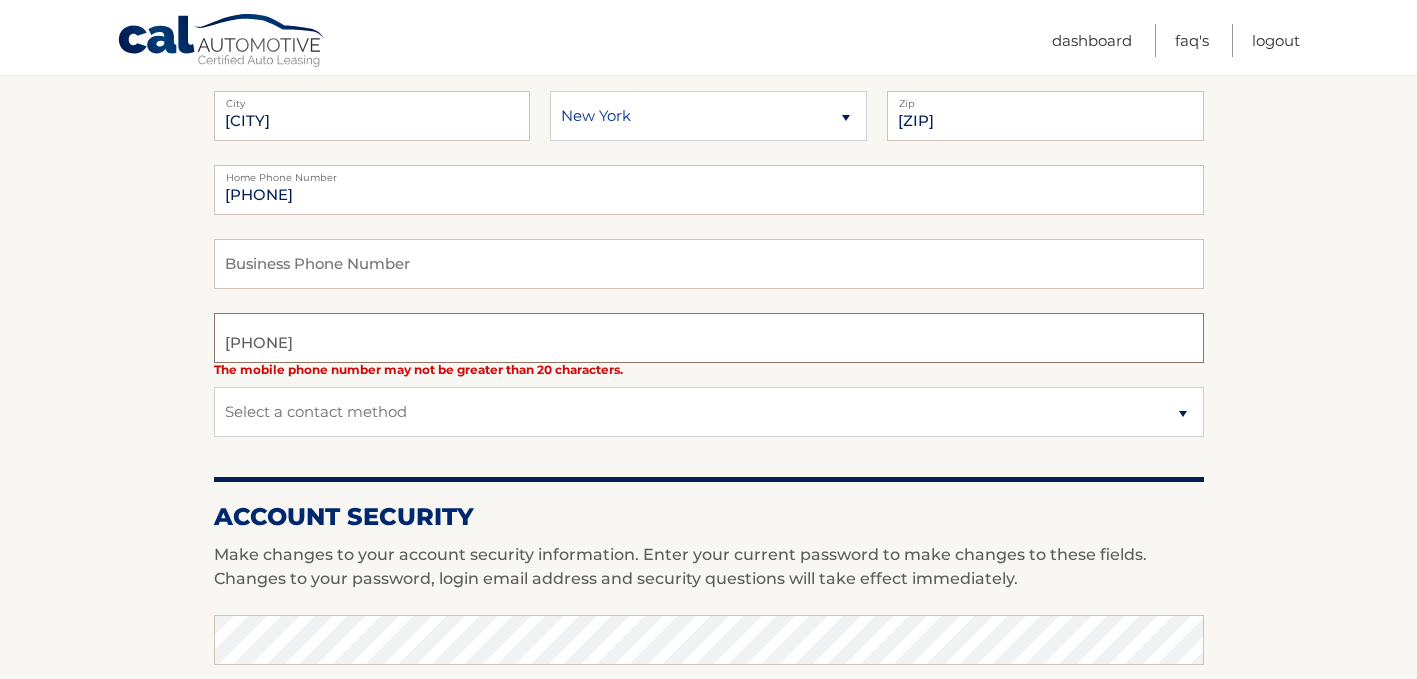 click on "2126736510" at bounding box center (709, 338) 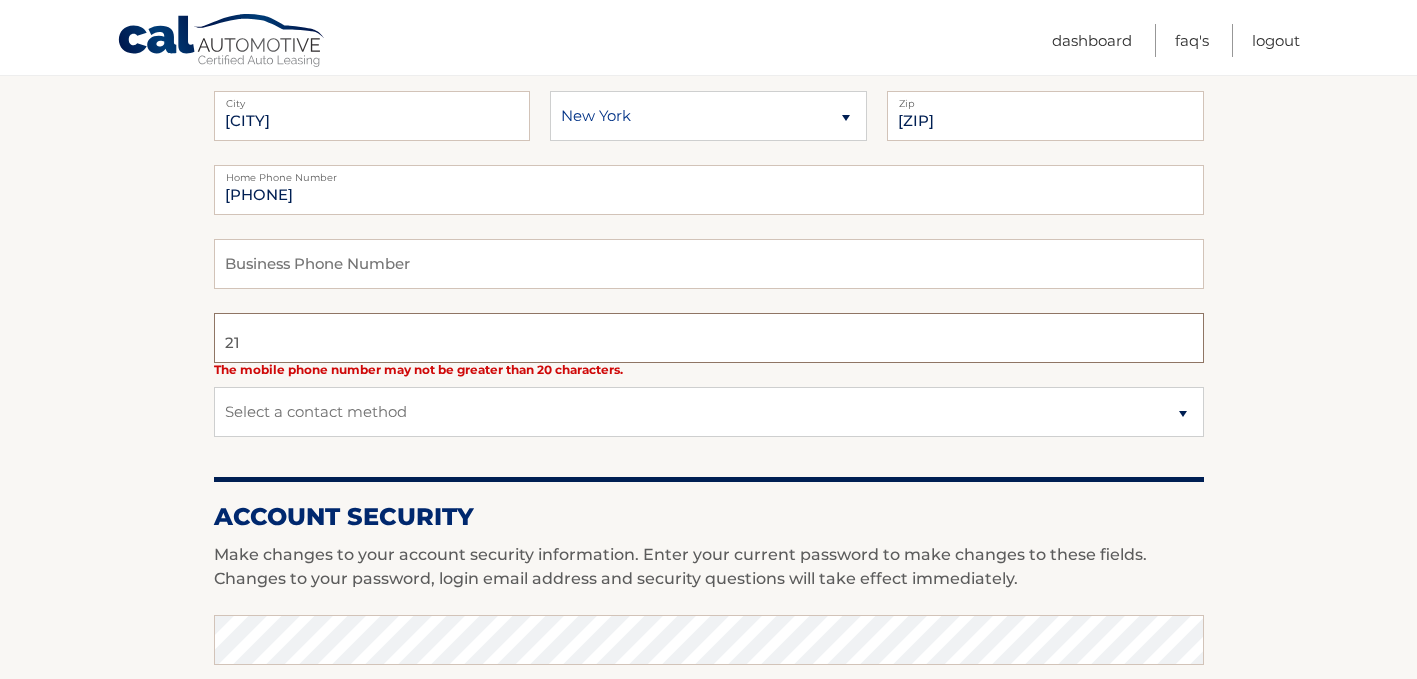 type on "2" 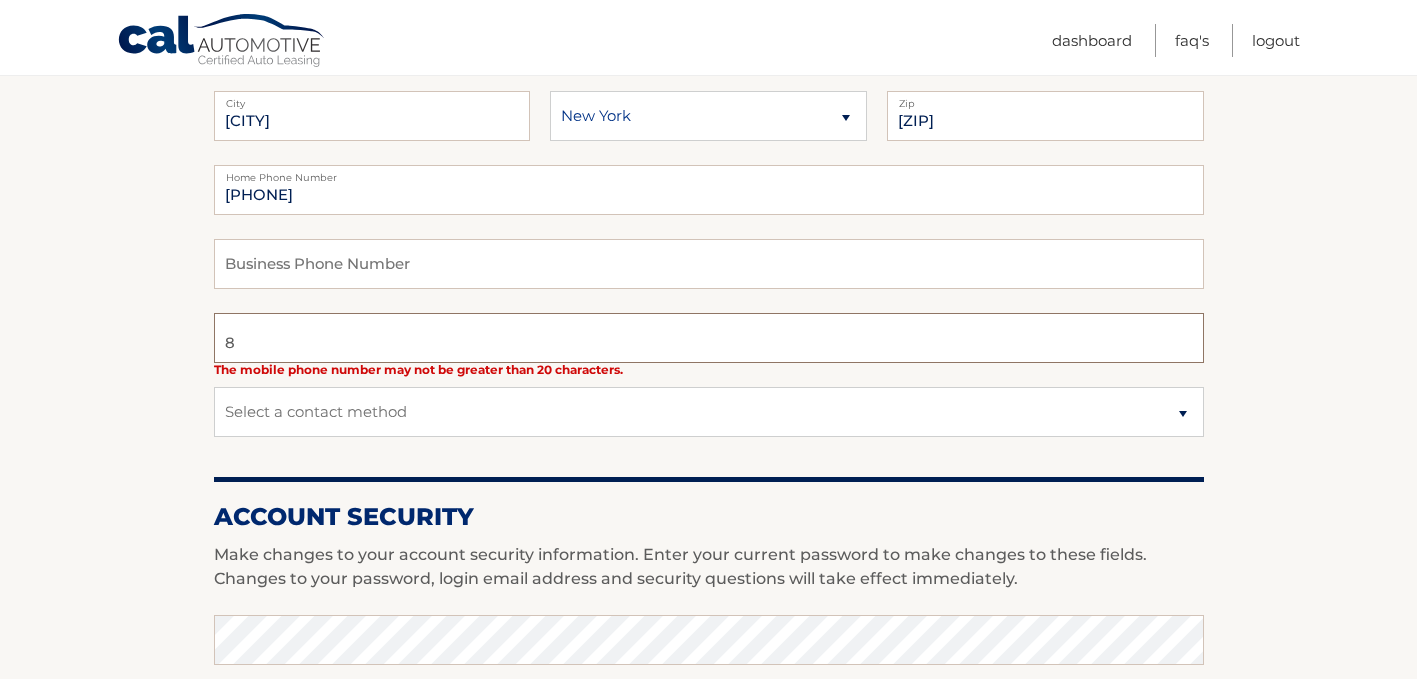 type on "8603248311" 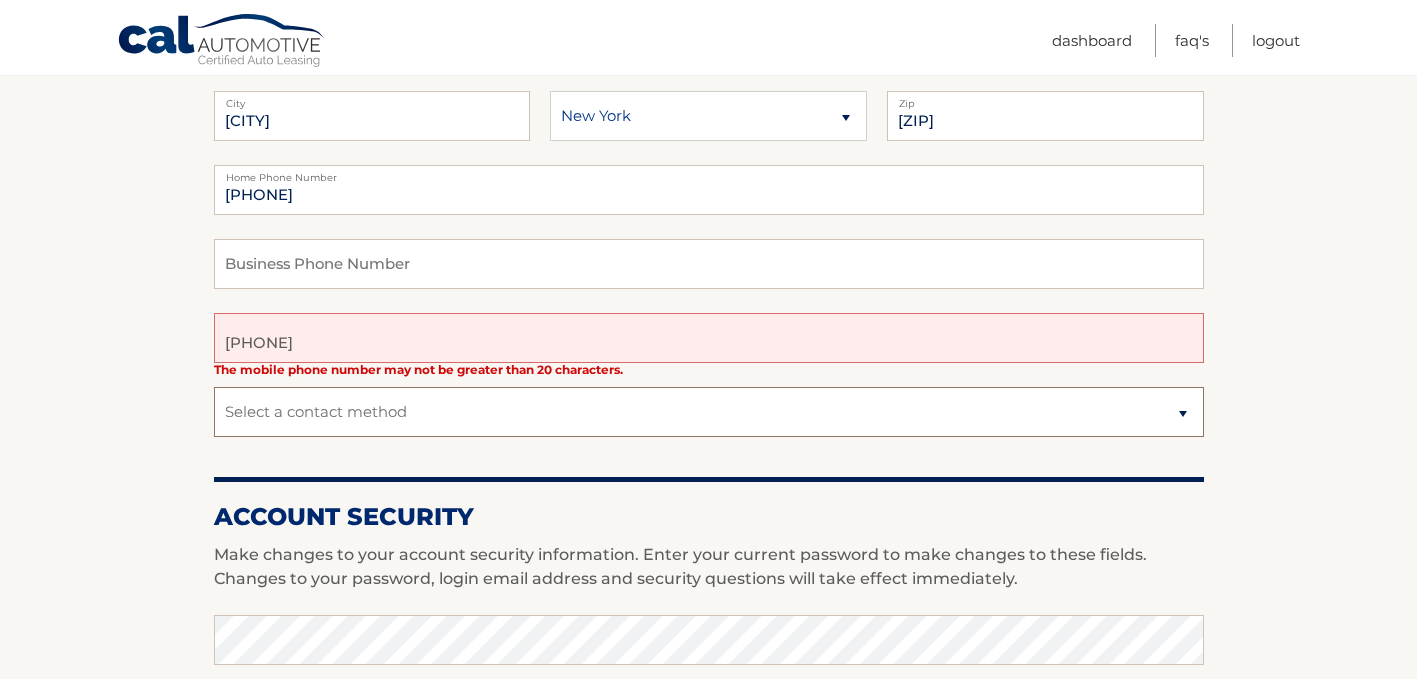 click on "Select a contact method
Mobile
Home" at bounding box center [709, 412] 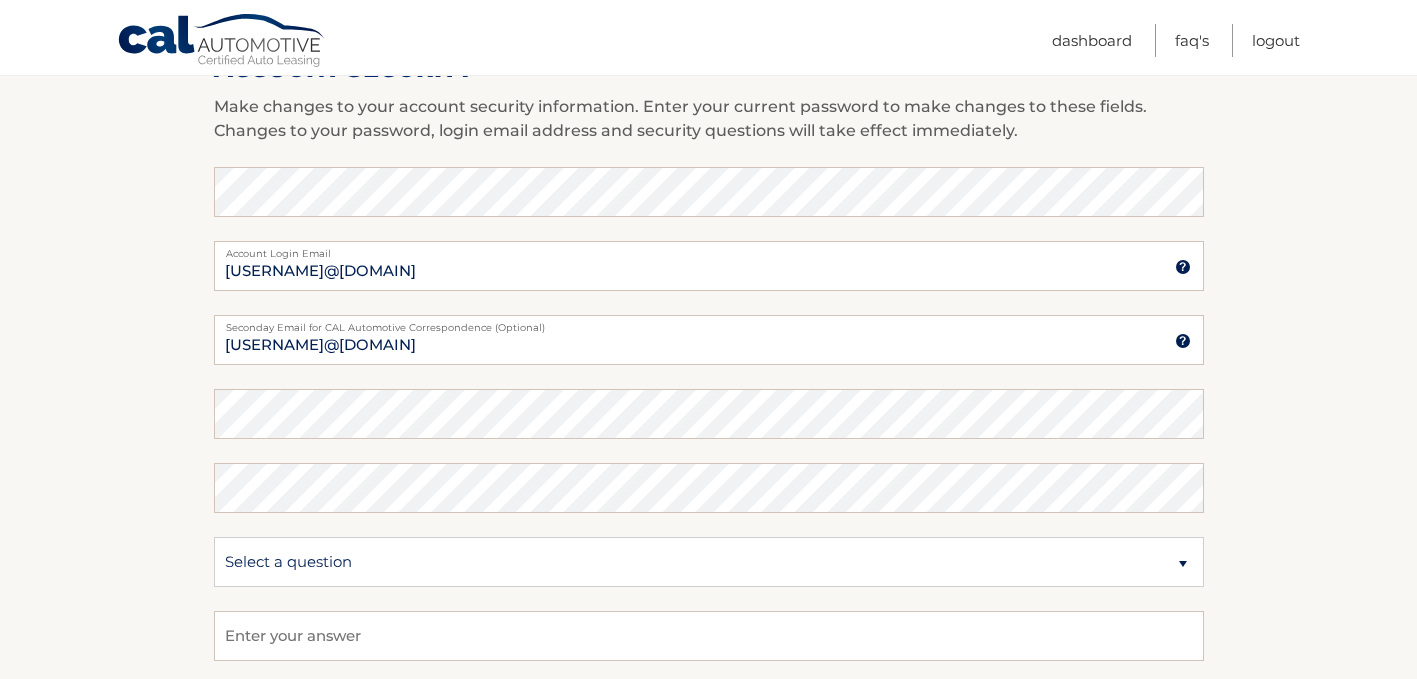 scroll, scrollTop: 869, scrollLeft: 0, axis: vertical 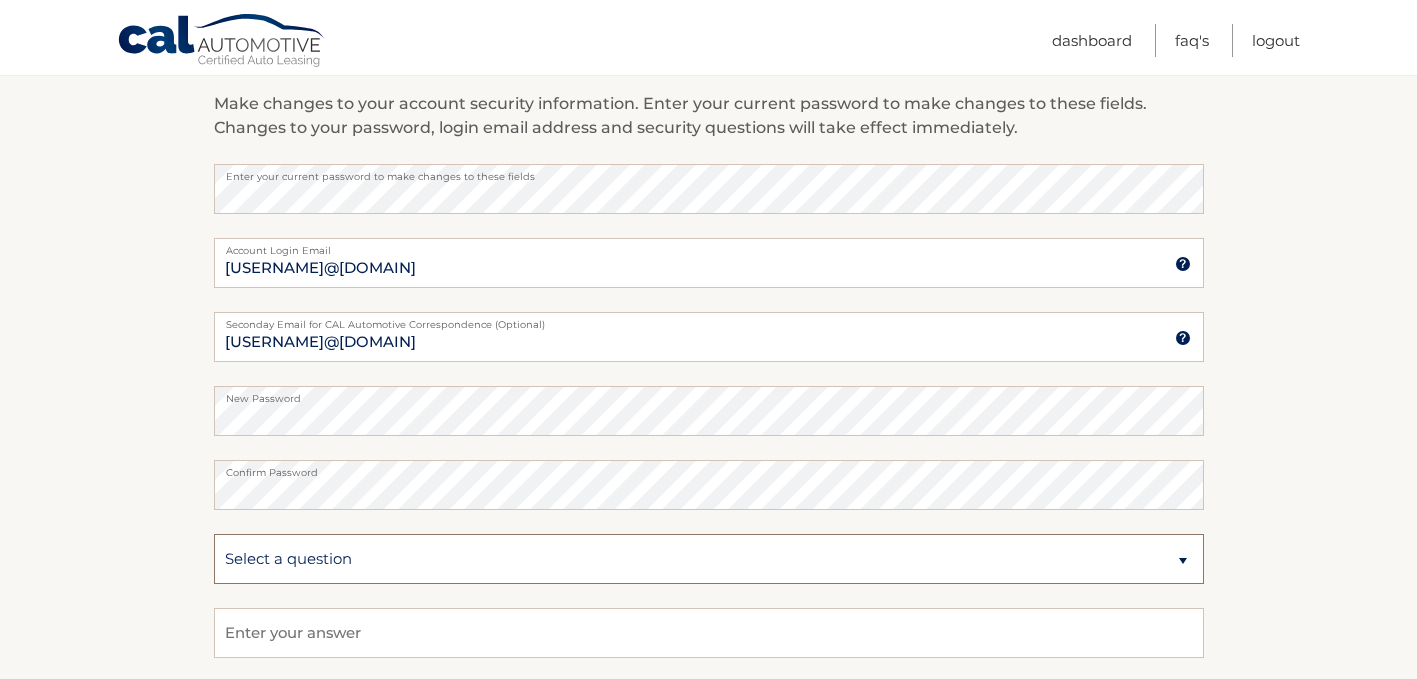 click on "Select a question
What was the name of your elementary school?
What is your mother’s maiden name?
What street did you live on in the third grade?
In what city or town was your first job?" at bounding box center [709, 559] 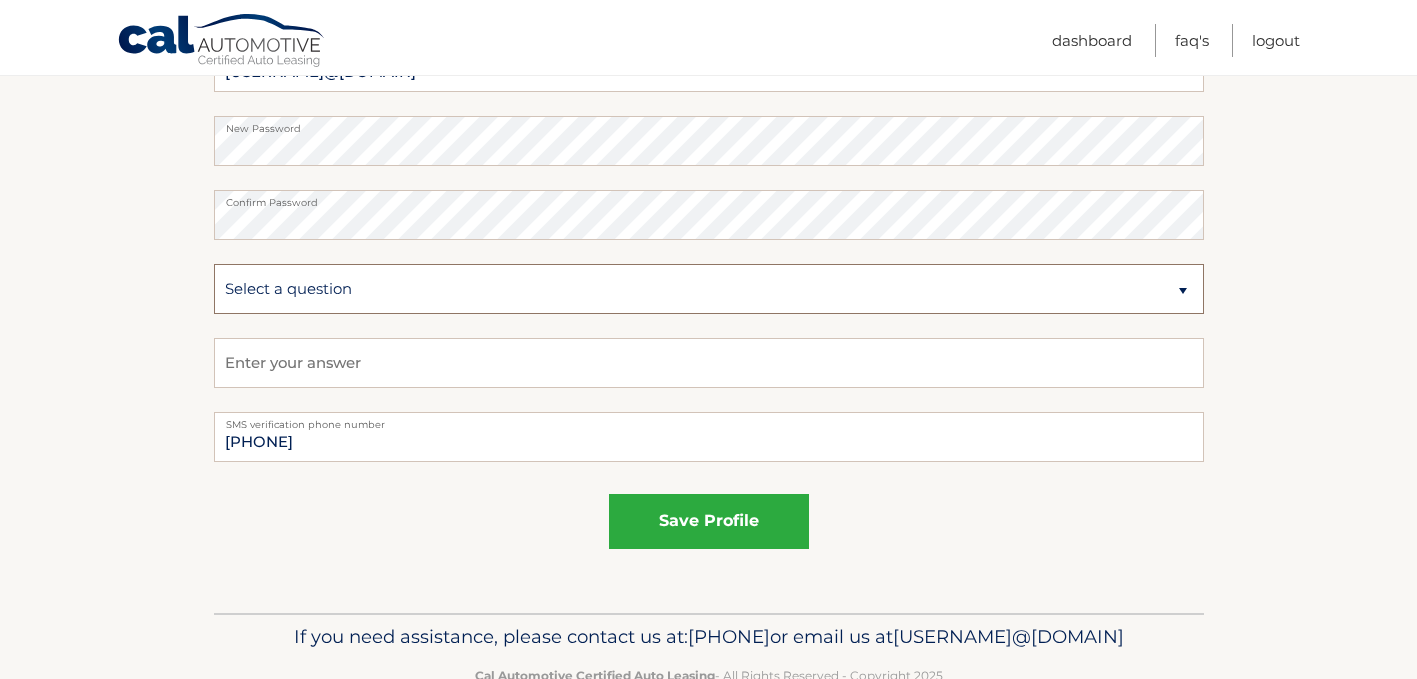 scroll, scrollTop: 1160, scrollLeft: 0, axis: vertical 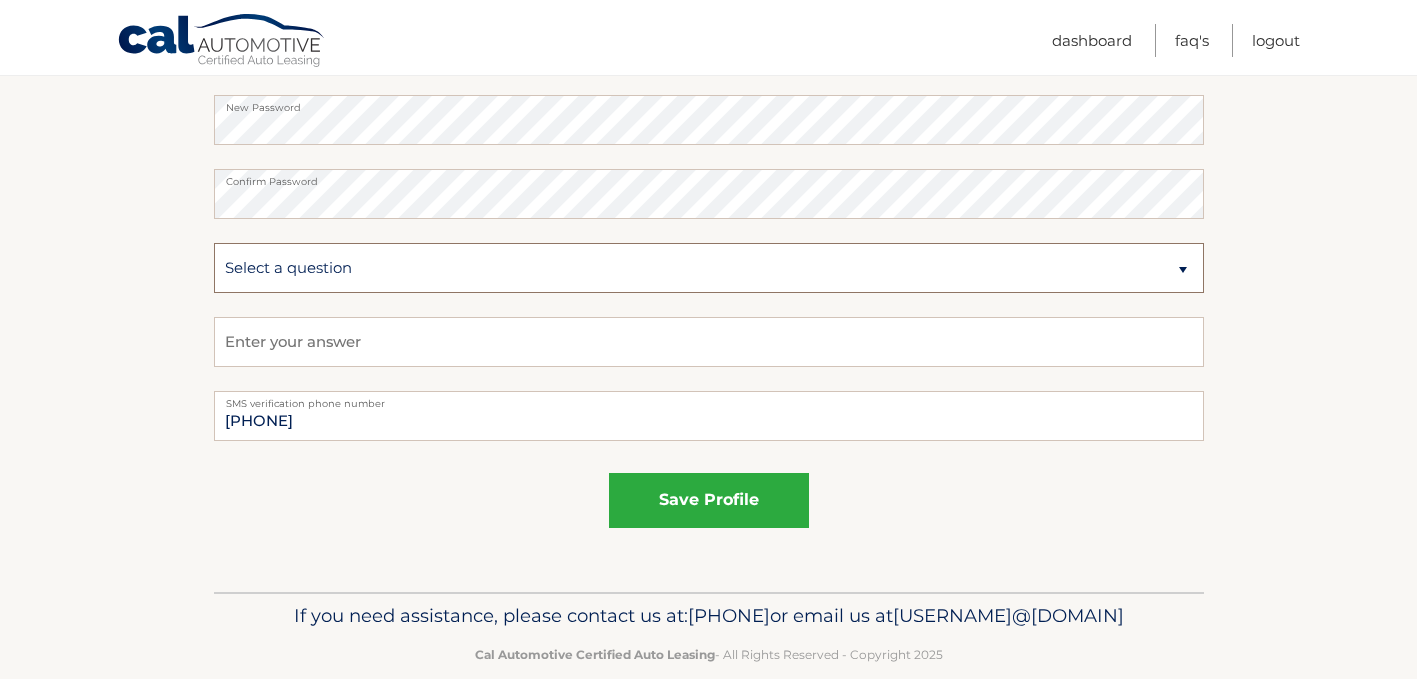 click on "Select a question
What was the name of your elementary school?
What is your mother’s maiden name?
What street did you live on in the third grade?
In what city or town was your first job?" at bounding box center [709, 268] 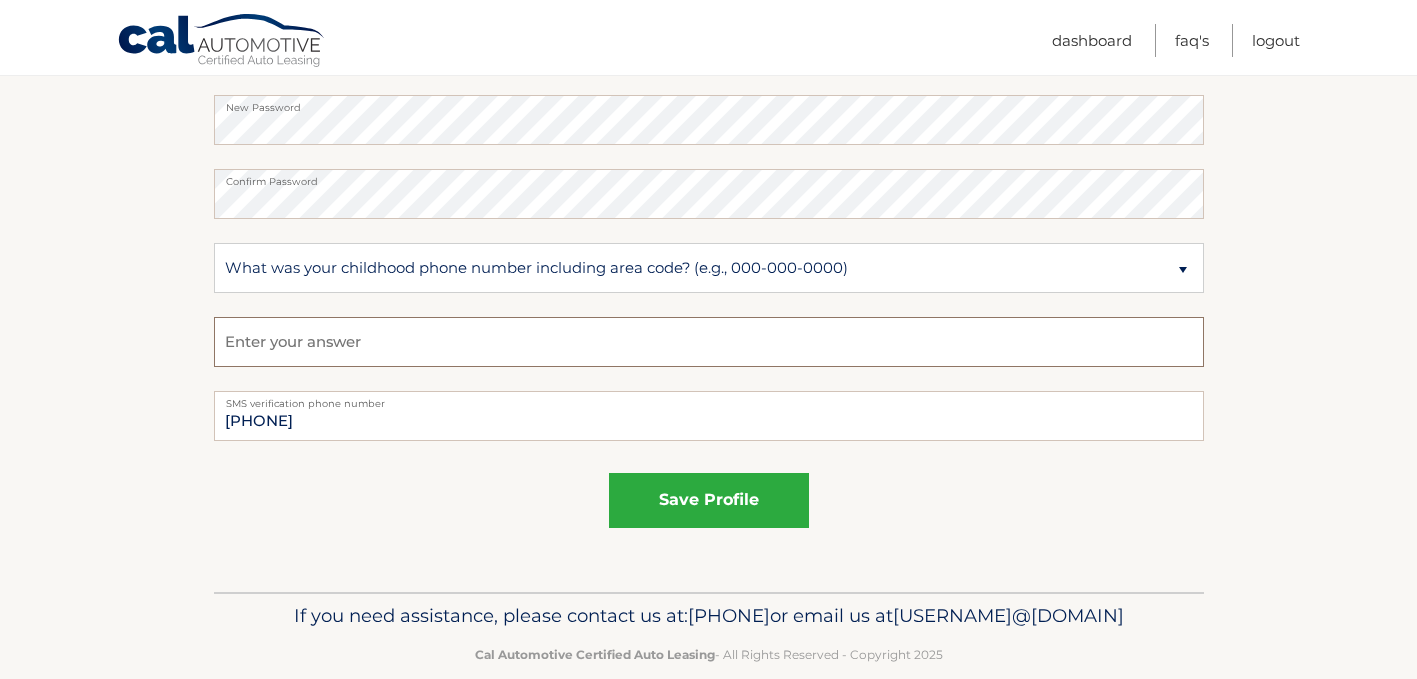 click at bounding box center (709, 342) 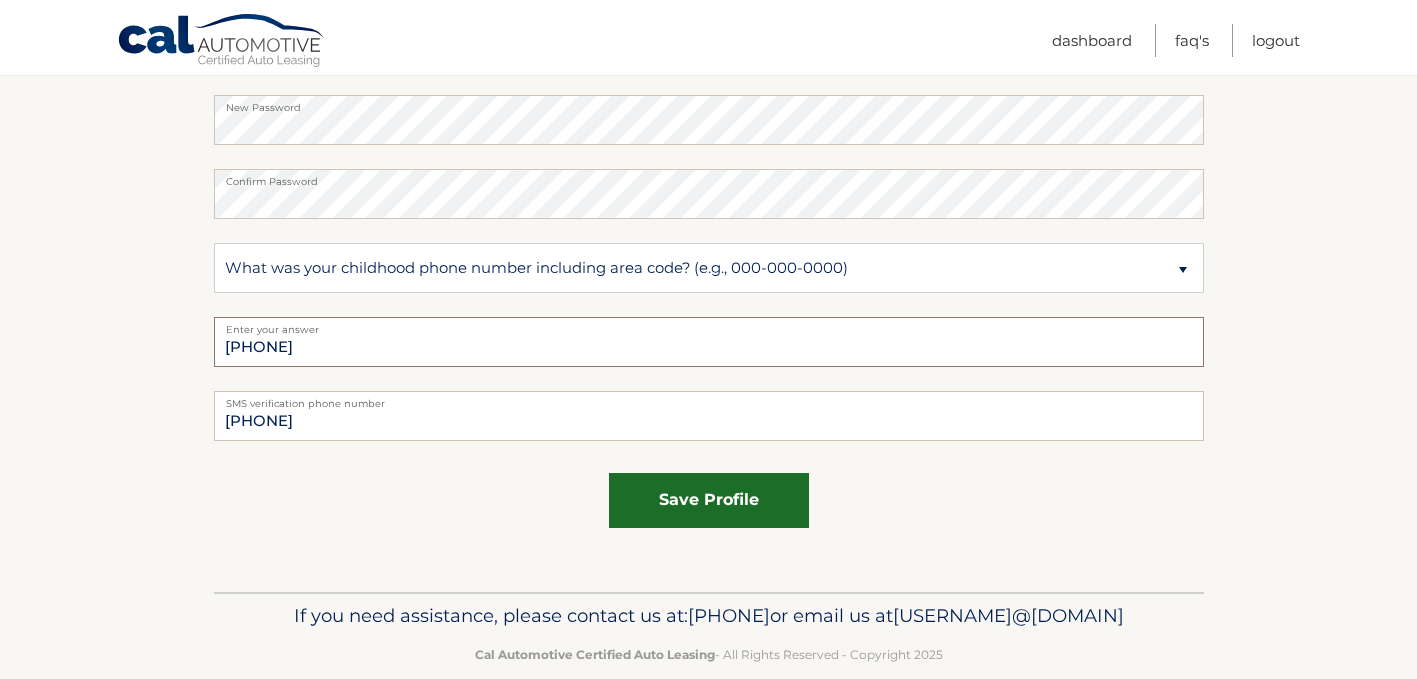 type on "860-633-6674" 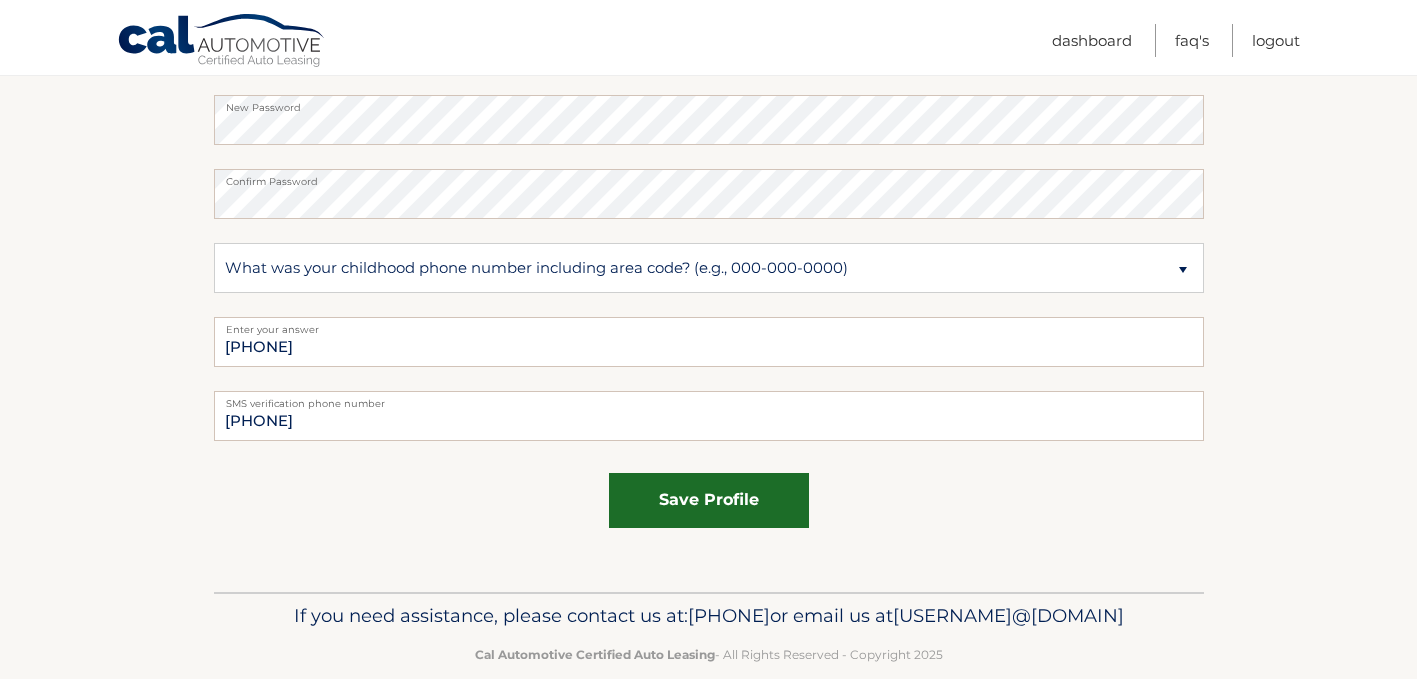 click on "save profile" at bounding box center (709, 500) 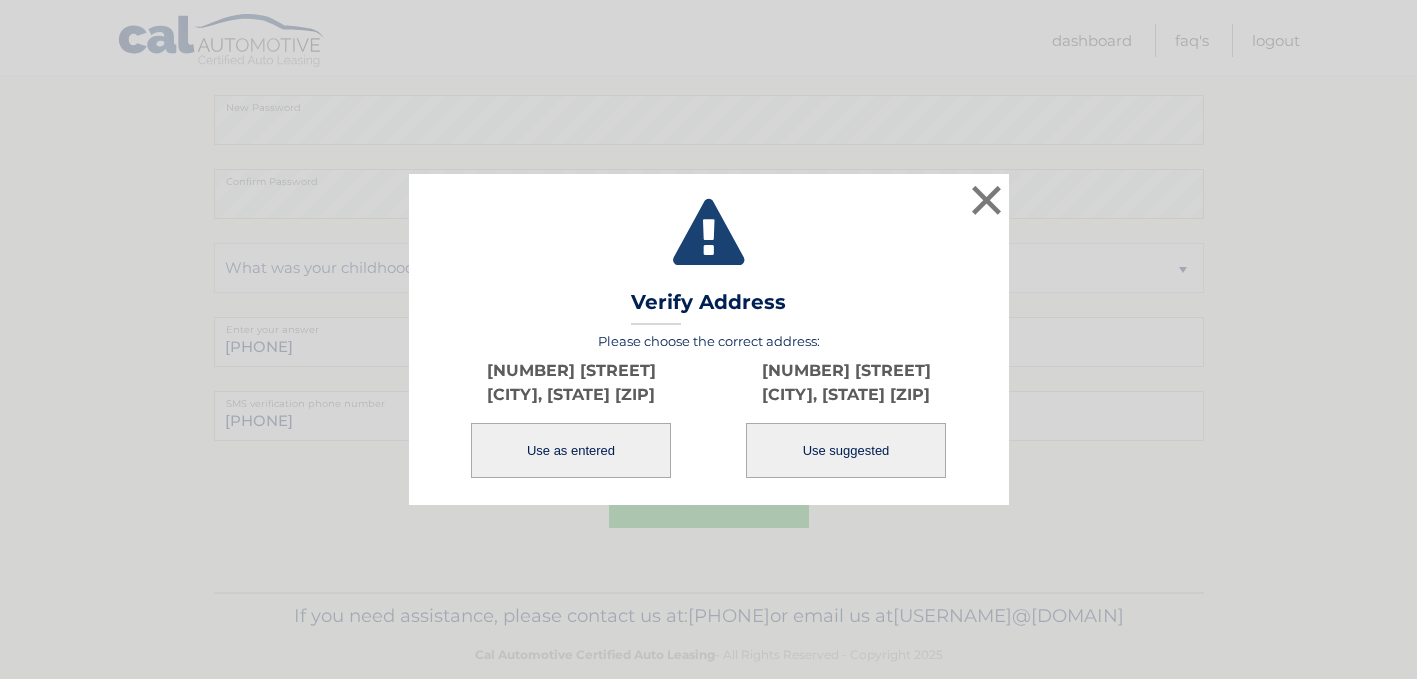 click on "Use suggested" at bounding box center [846, 450] 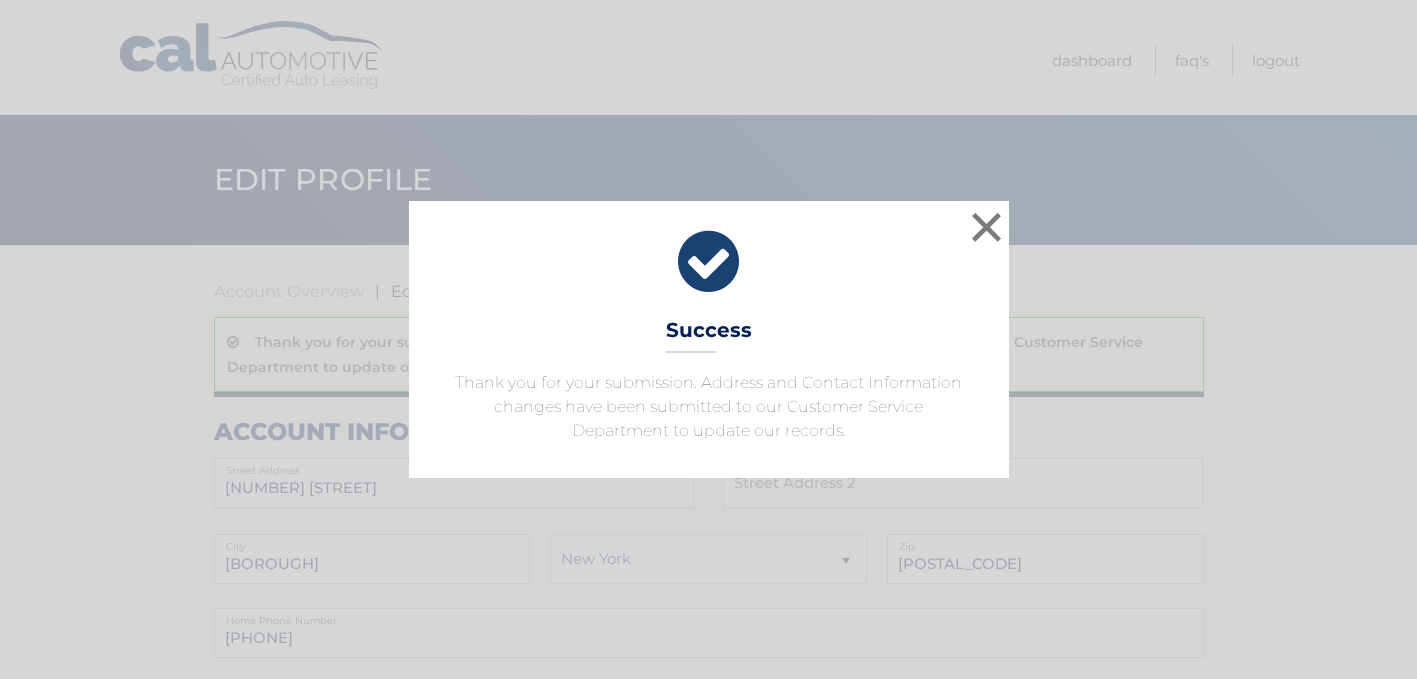 scroll, scrollTop: 0, scrollLeft: 0, axis: both 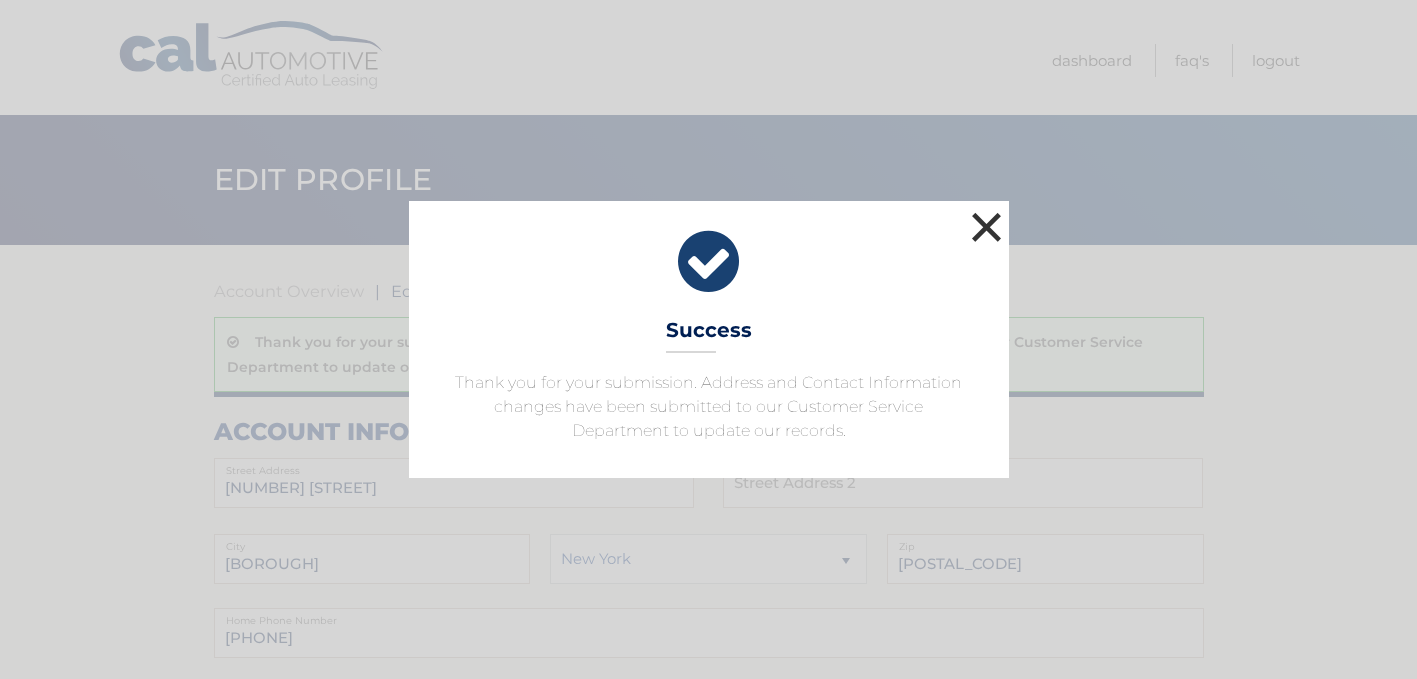 click on "×" at bounding box center [987, 227] 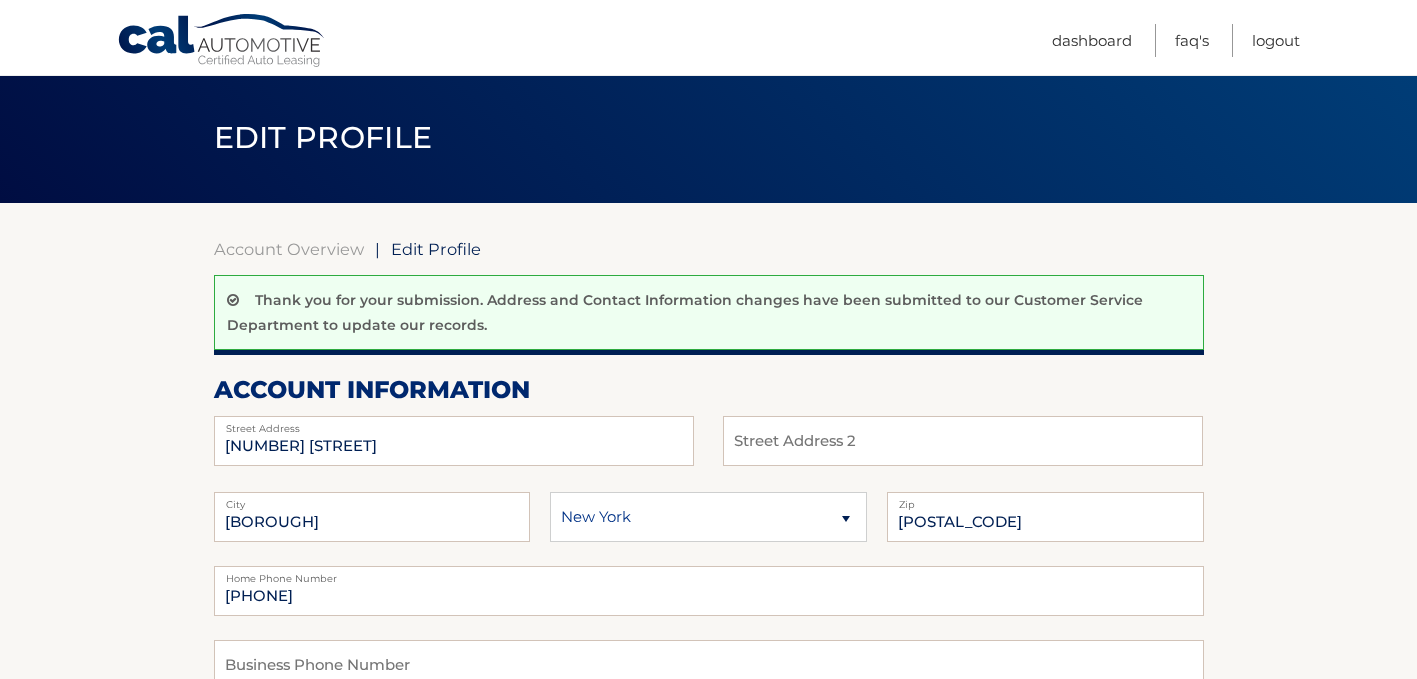 scroll, scrollTop: 0, scrollLeft: 0, axis: both 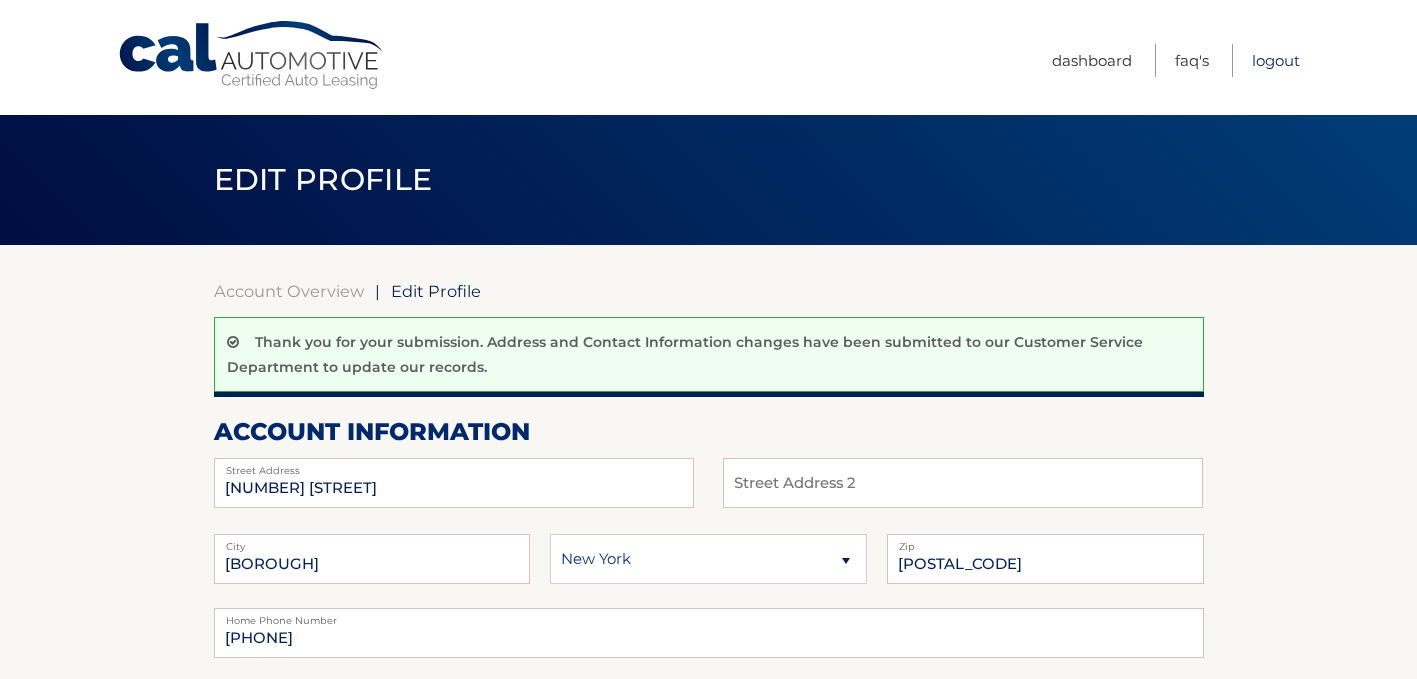 click on "Logout" at bounding box center (1276, 60) 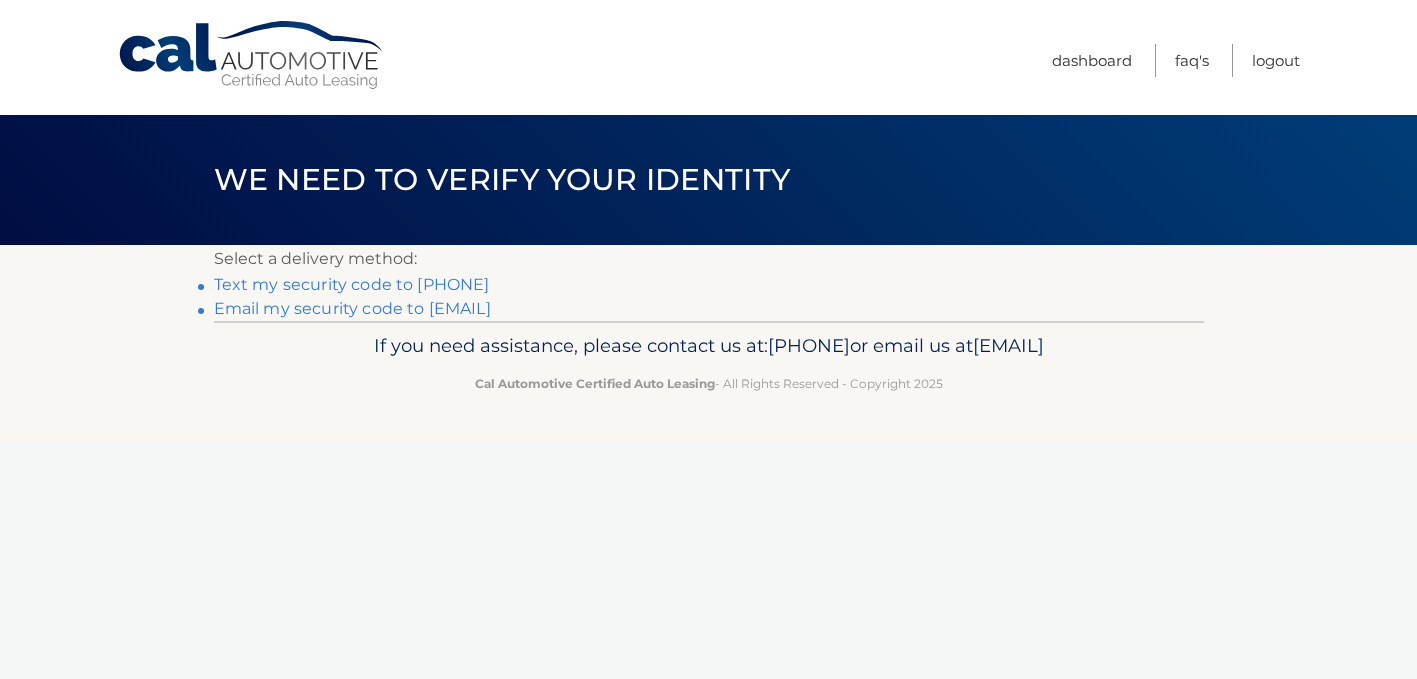 scroll, scrollTop: 0, scrollLeft: 0, axis: both 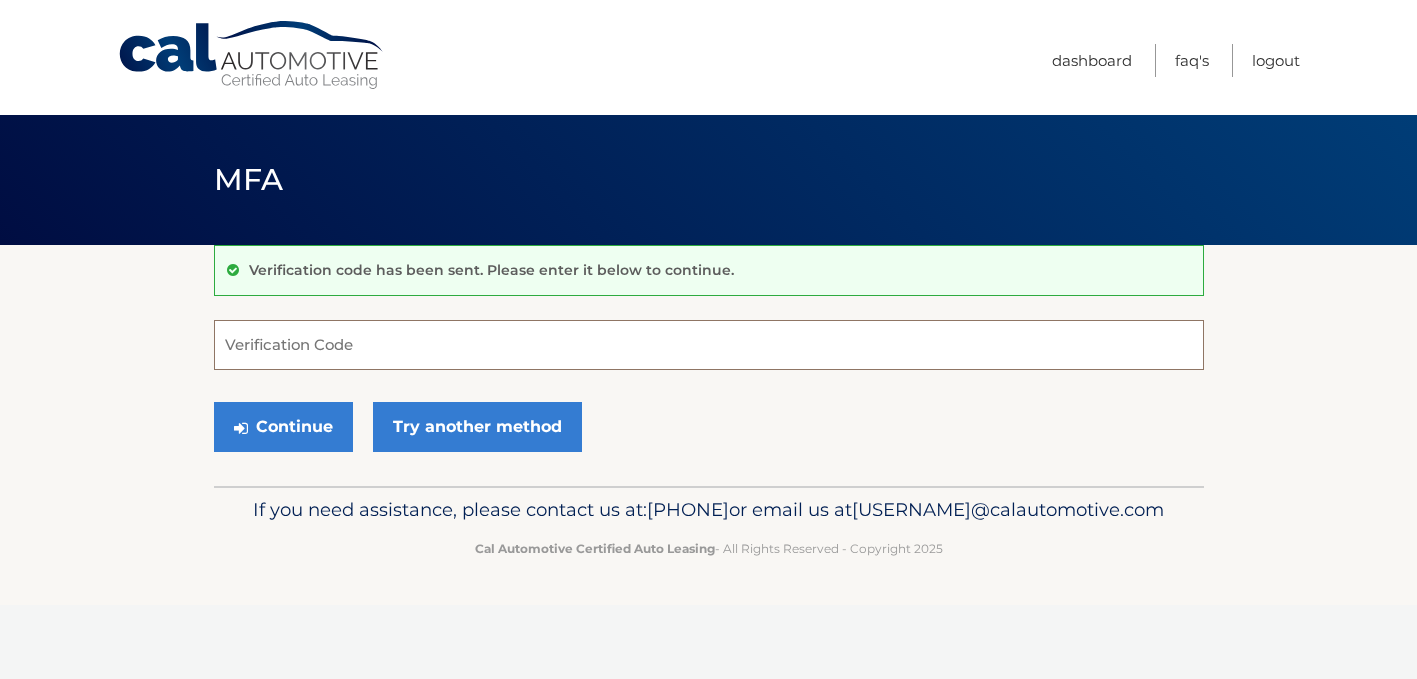 click on "Verification Code" at bounding box center (709, 345) 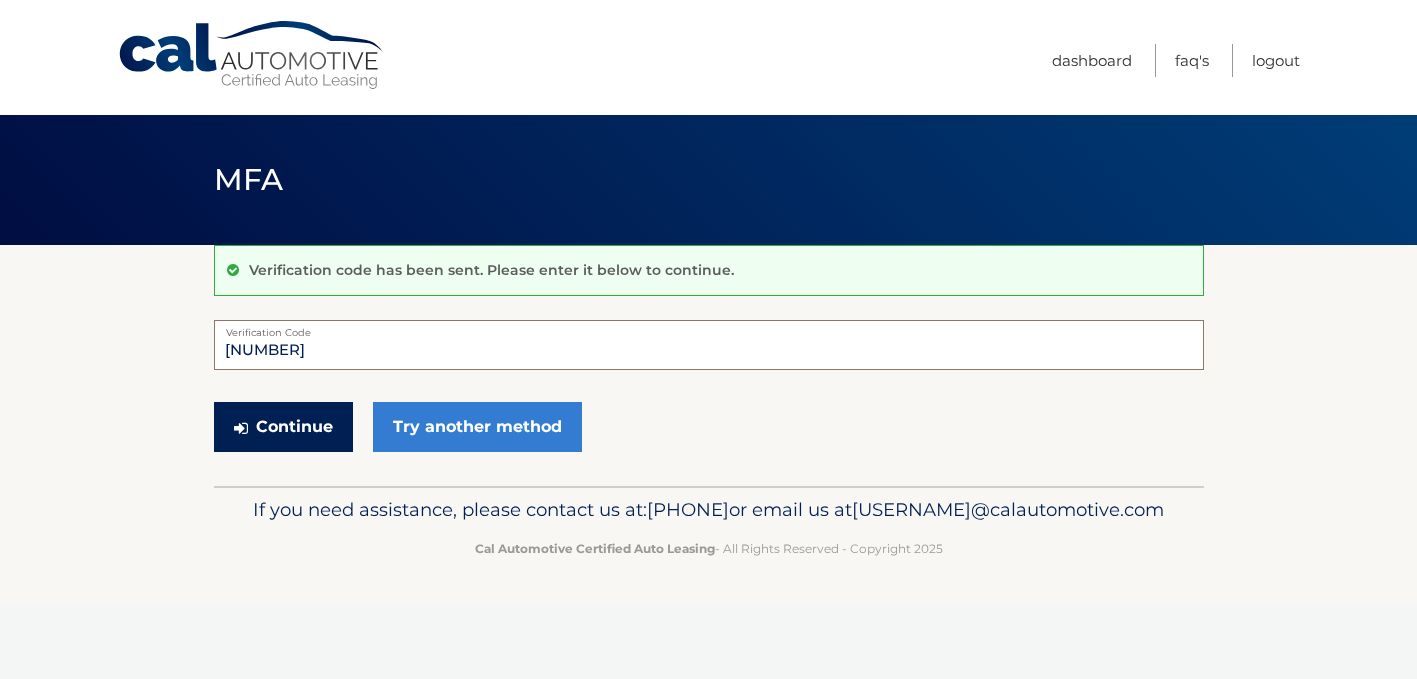 type on "[NUMBER]" 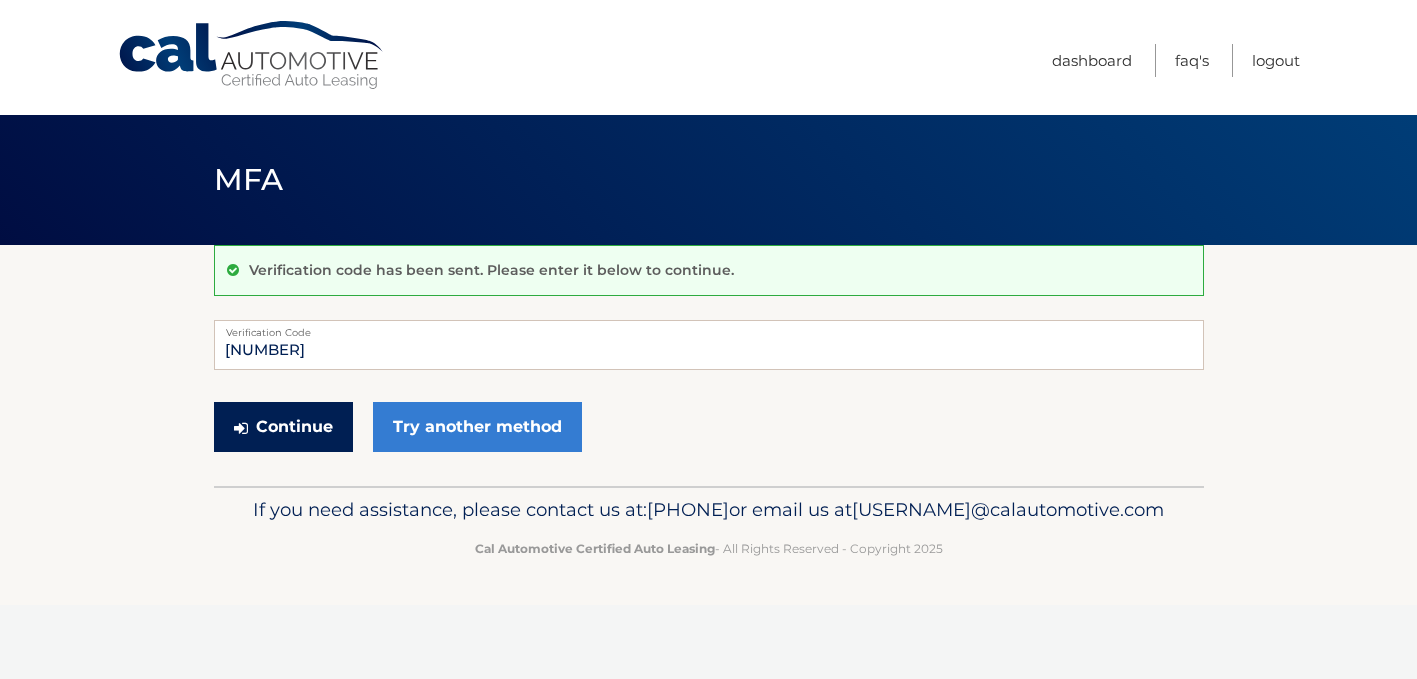 click on "Continue" at bounding box center (283, 427) 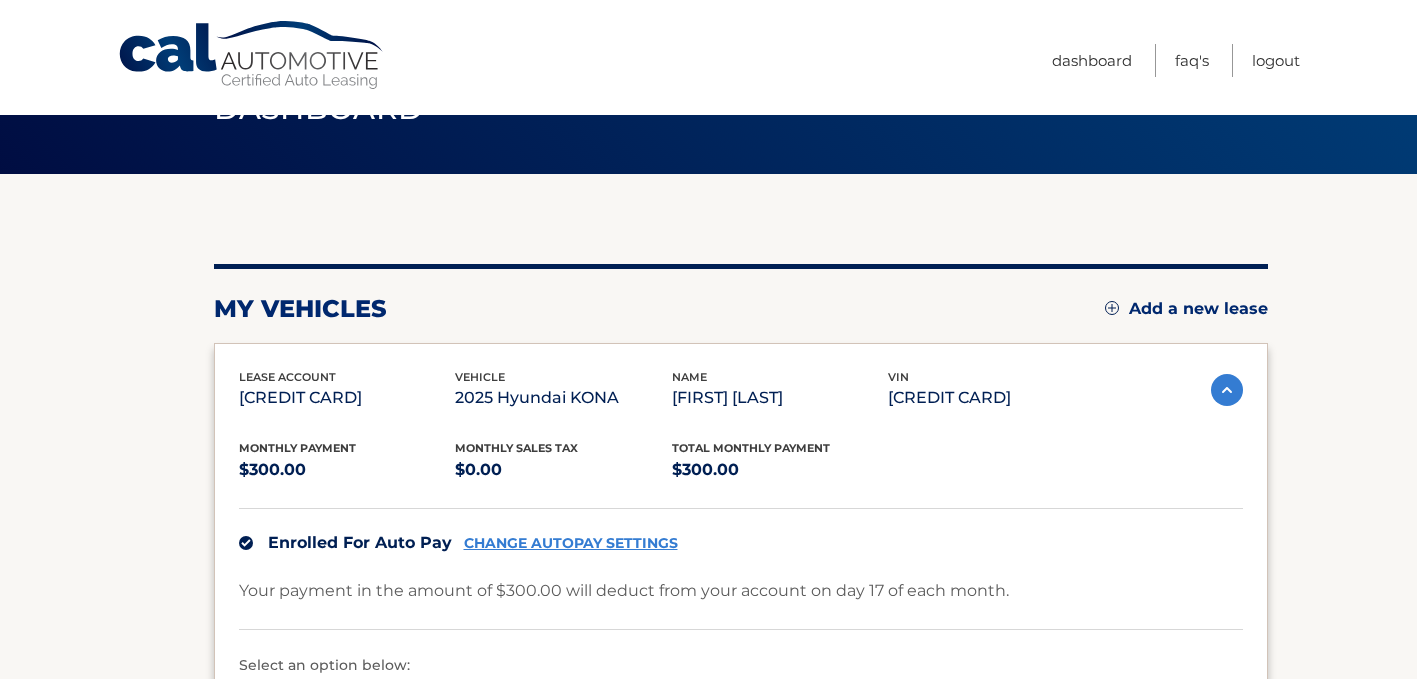 scroll, scrollTop: 0, scrollLeft: 0, axis: both 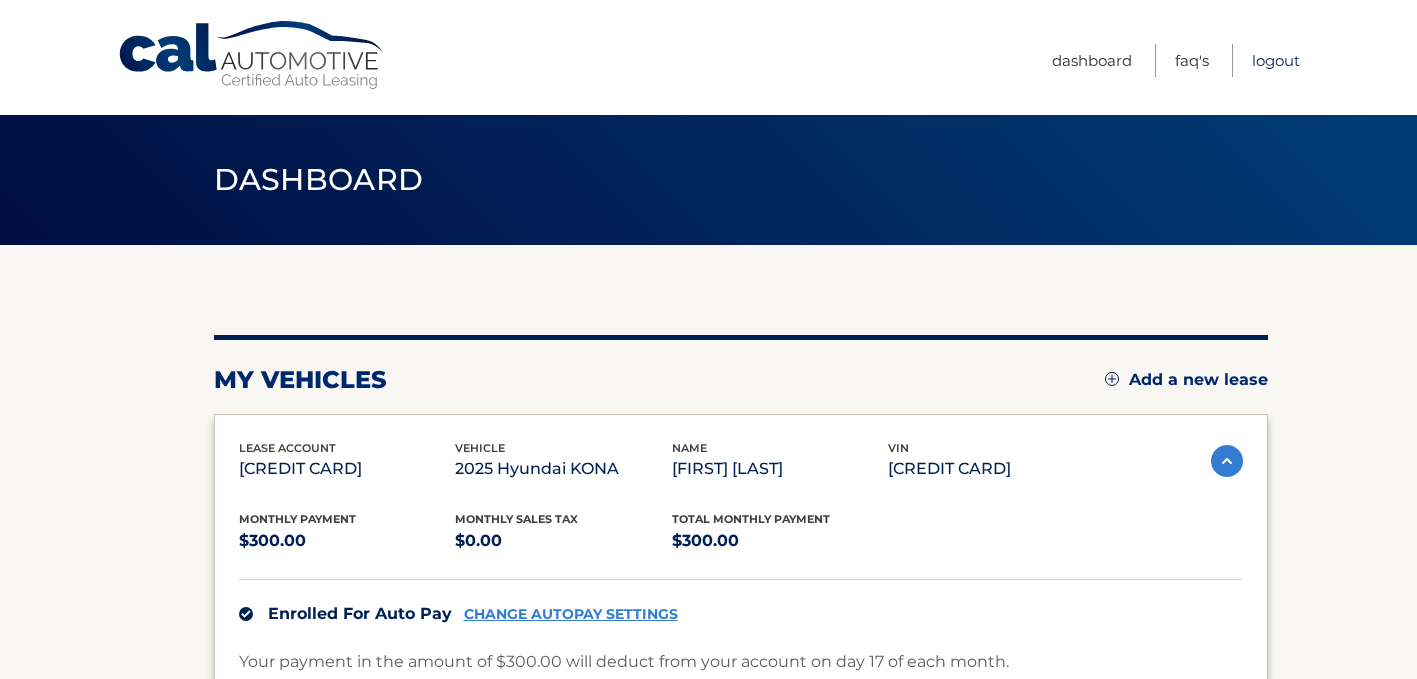 click on "Logout" at bounding box center (1276, 60) 